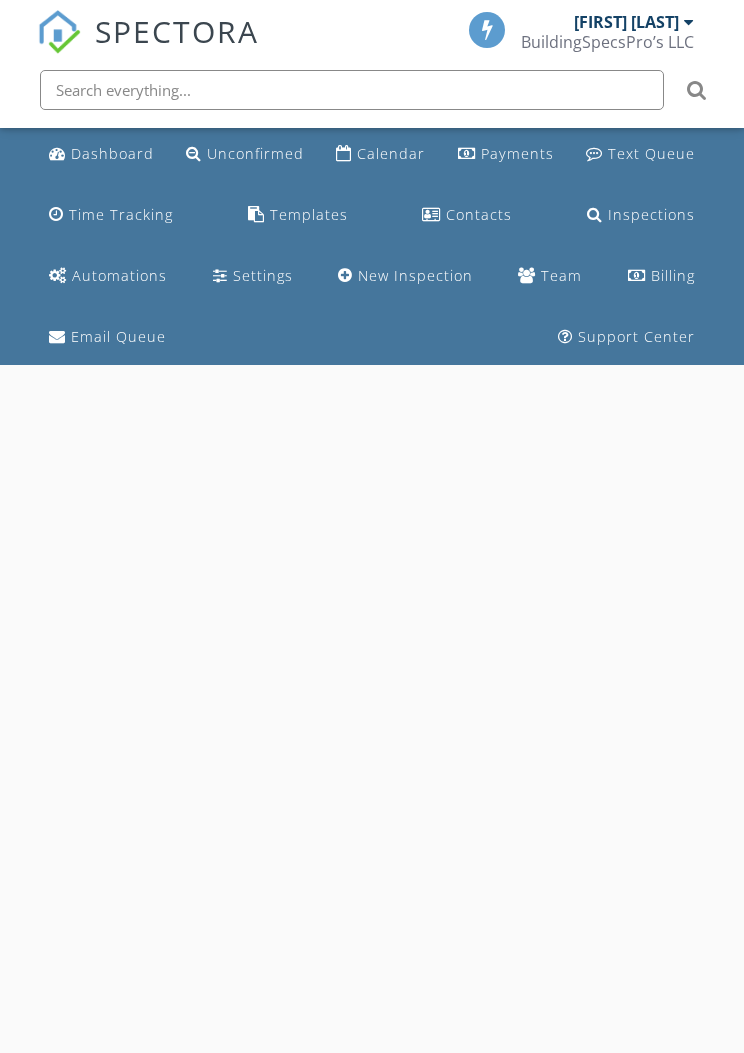 scroll, scrollTop: 0, scrollLeft: 0, axis: both 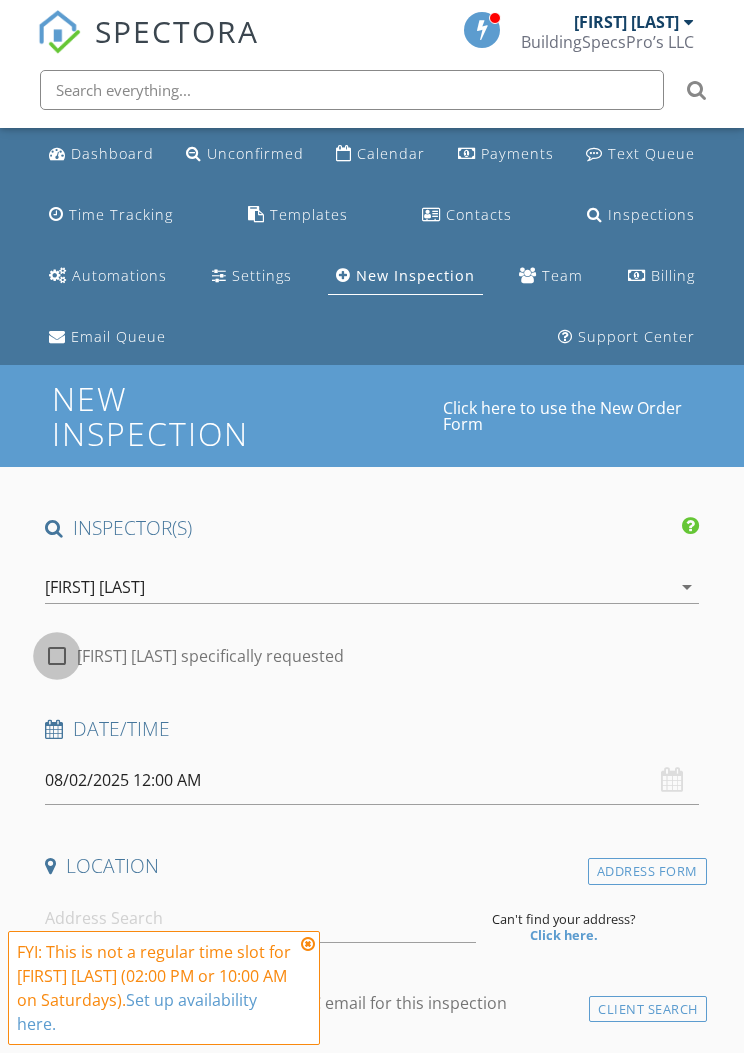 click at bounding box center [57, 656] 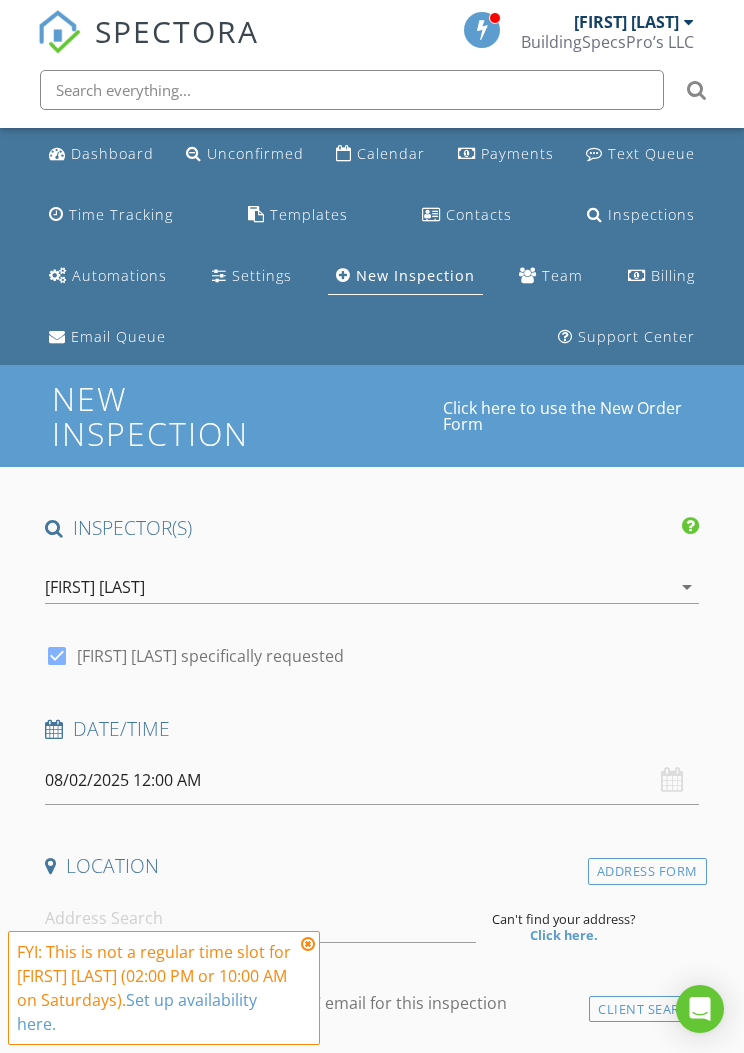click on "08/02/2025 12:00 AM" at bounding box center [372, 780] 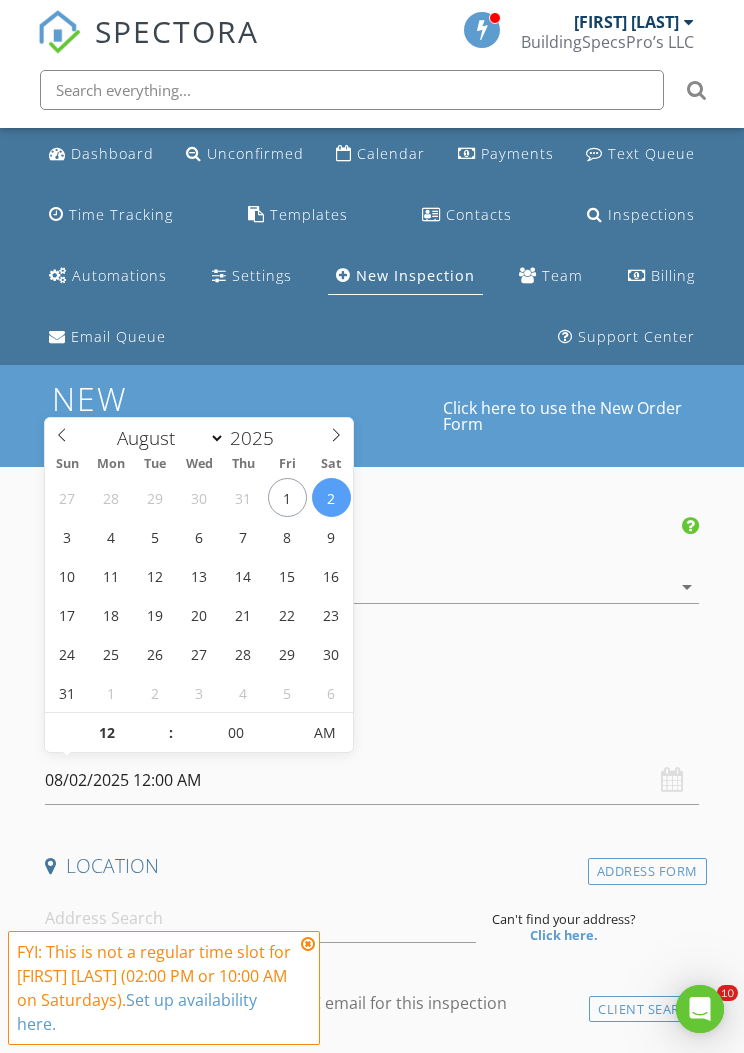 scroll, scrollTop: 0, scrollLeft: 0, axis: both 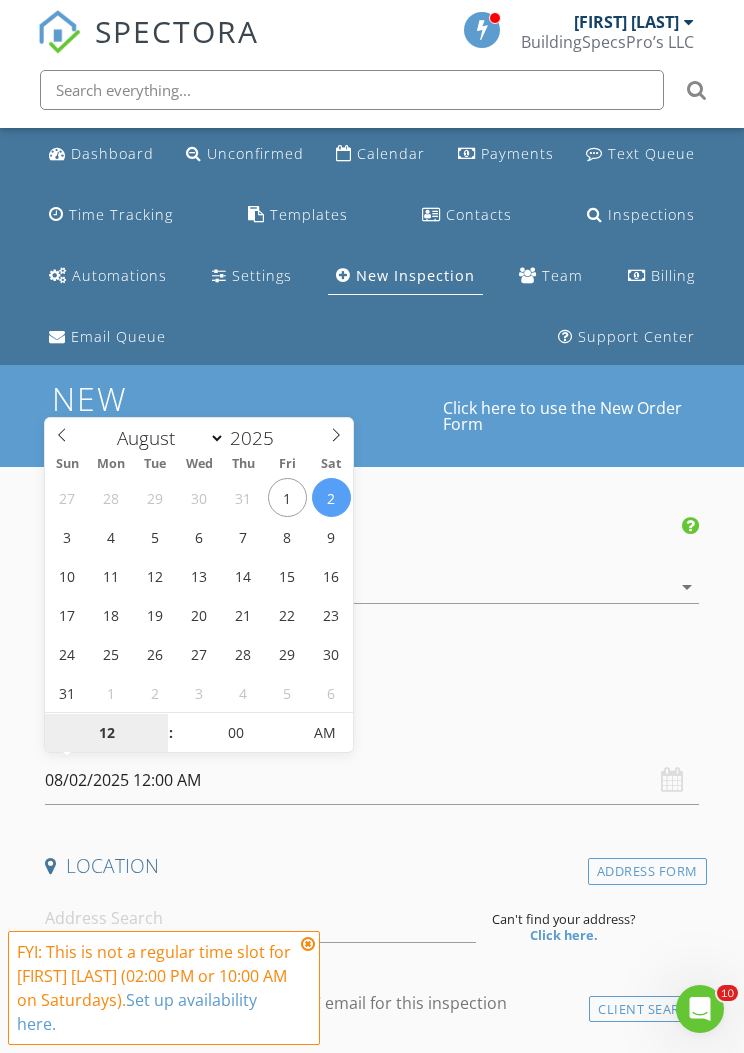 type on "08/03/2025 12:00 AM" 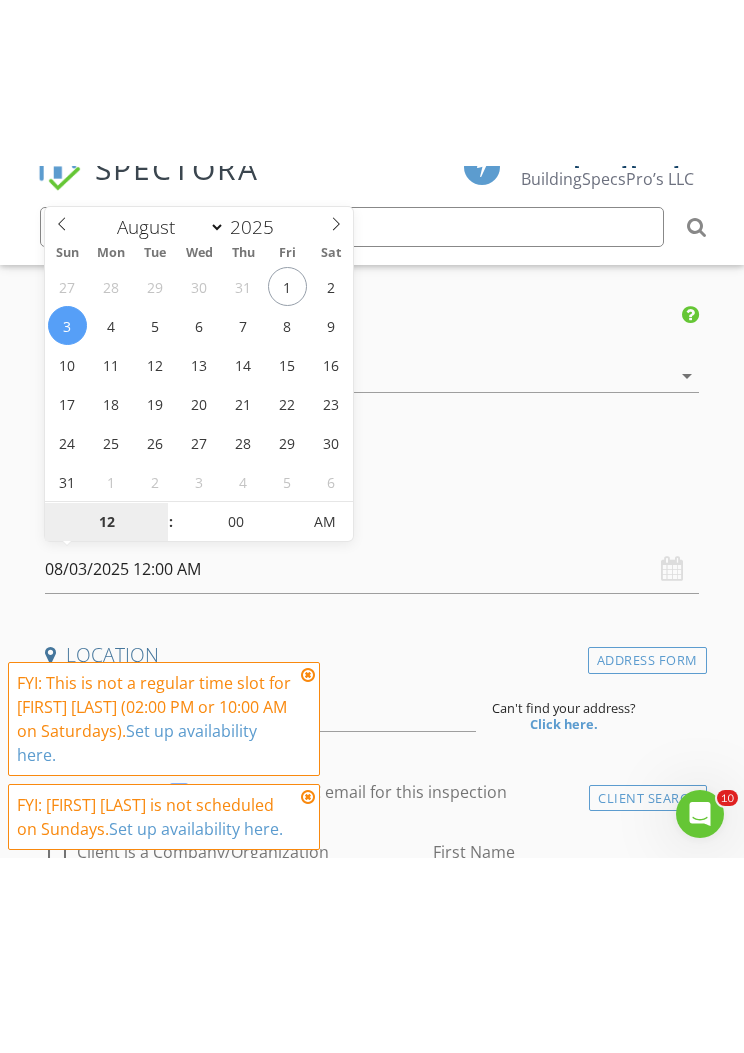 scroll, scrollTop: 377, scrollLeft: 0, axis: vertical 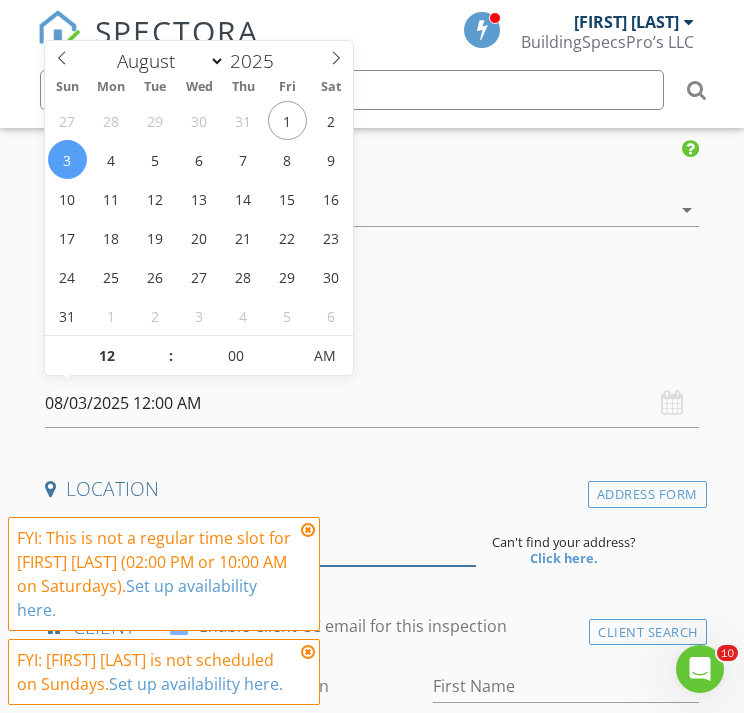 click at bounding box center [260, 541] 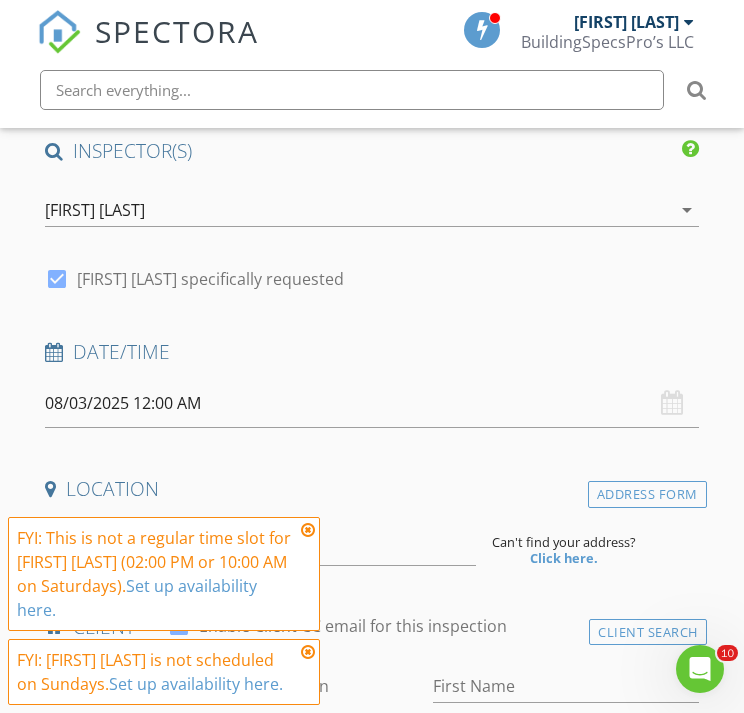 click at bounding box center (308, 530) 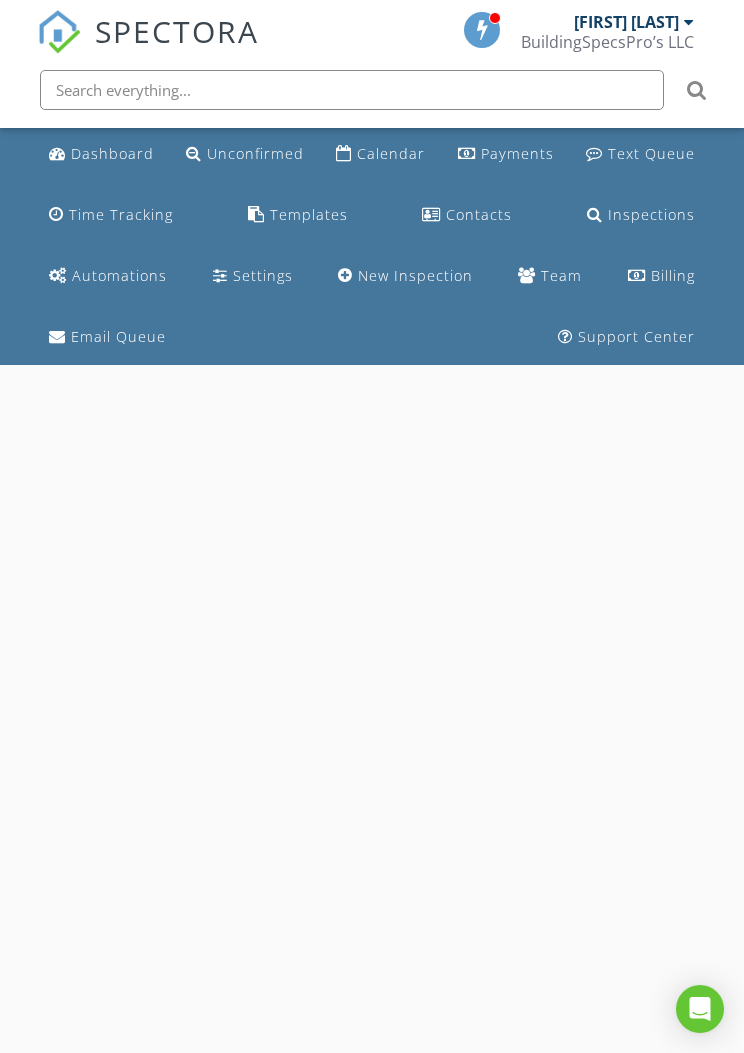 scroll, scrollTop: 0, scrollLeft: 0, axis: both 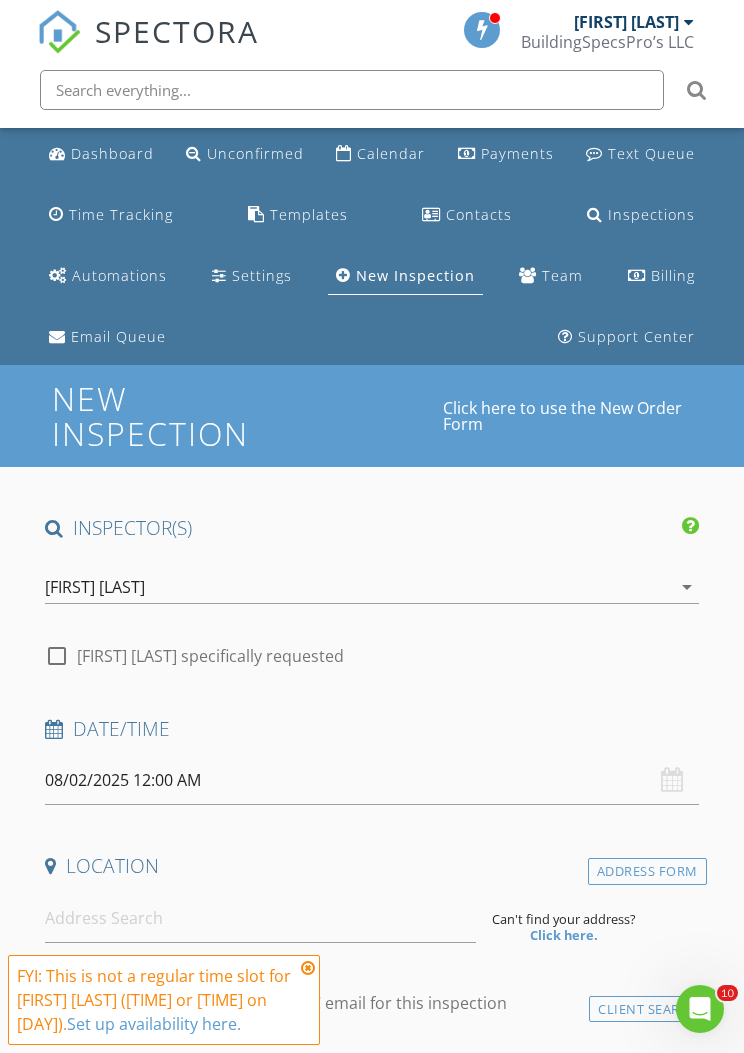 click on "Calendar" at bounding box center [391, 153] 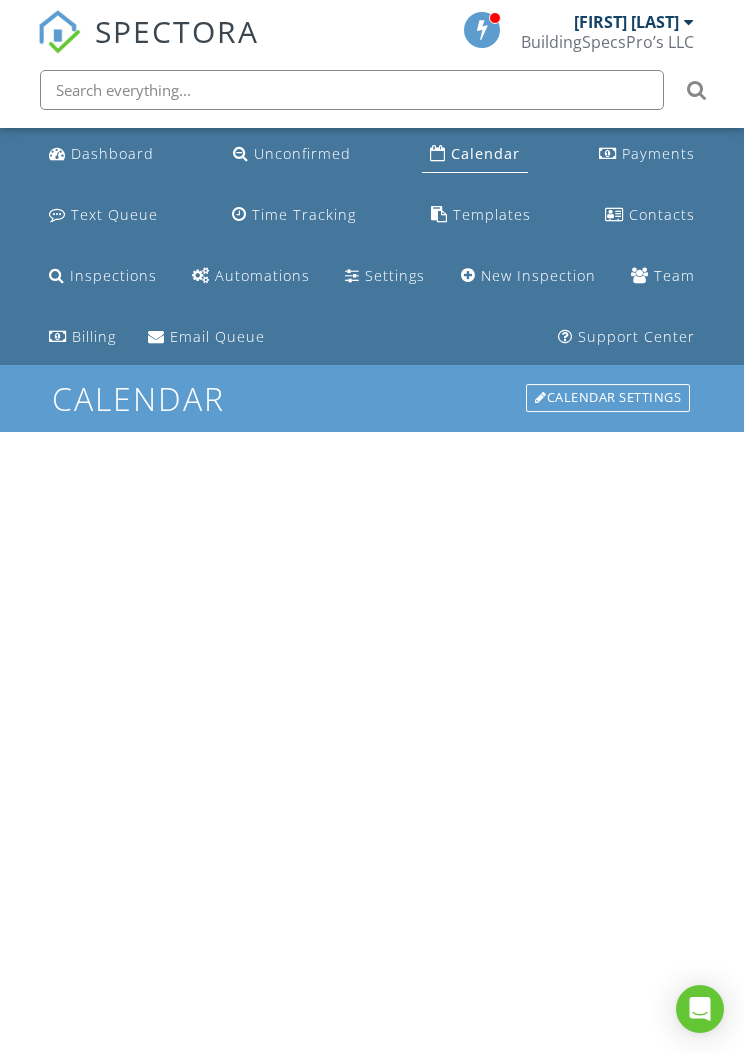 scroll, scrollTop: 0, scrollLeft: 0, axis: both 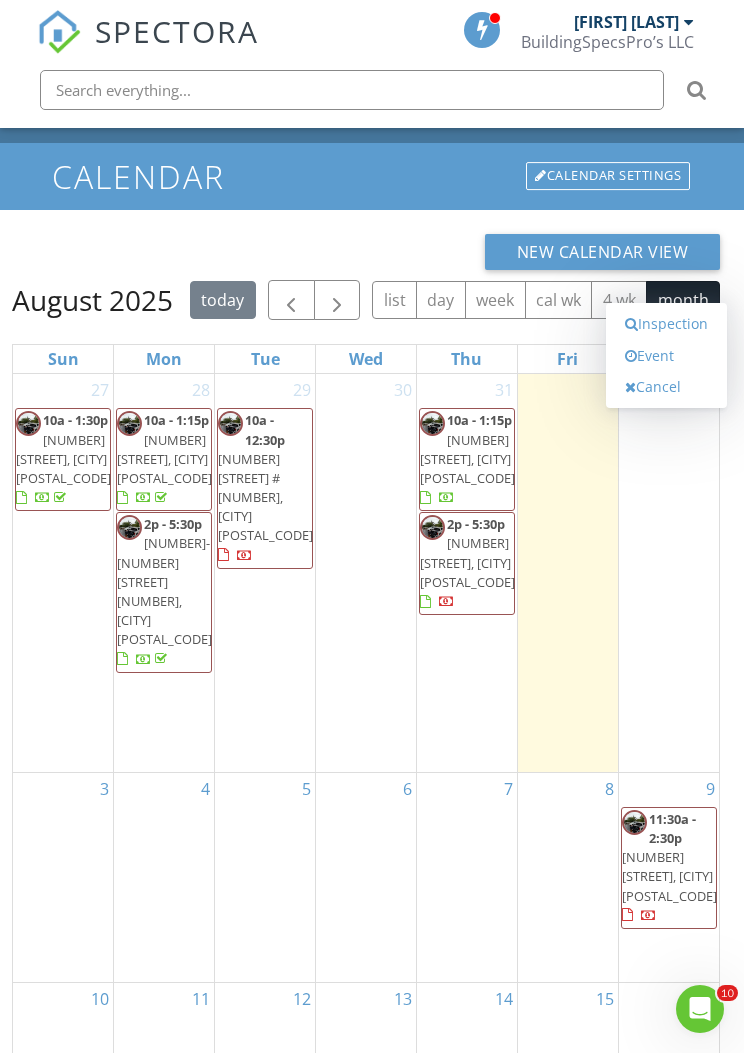 click on "Inspection" at bounding box center [666, 324] 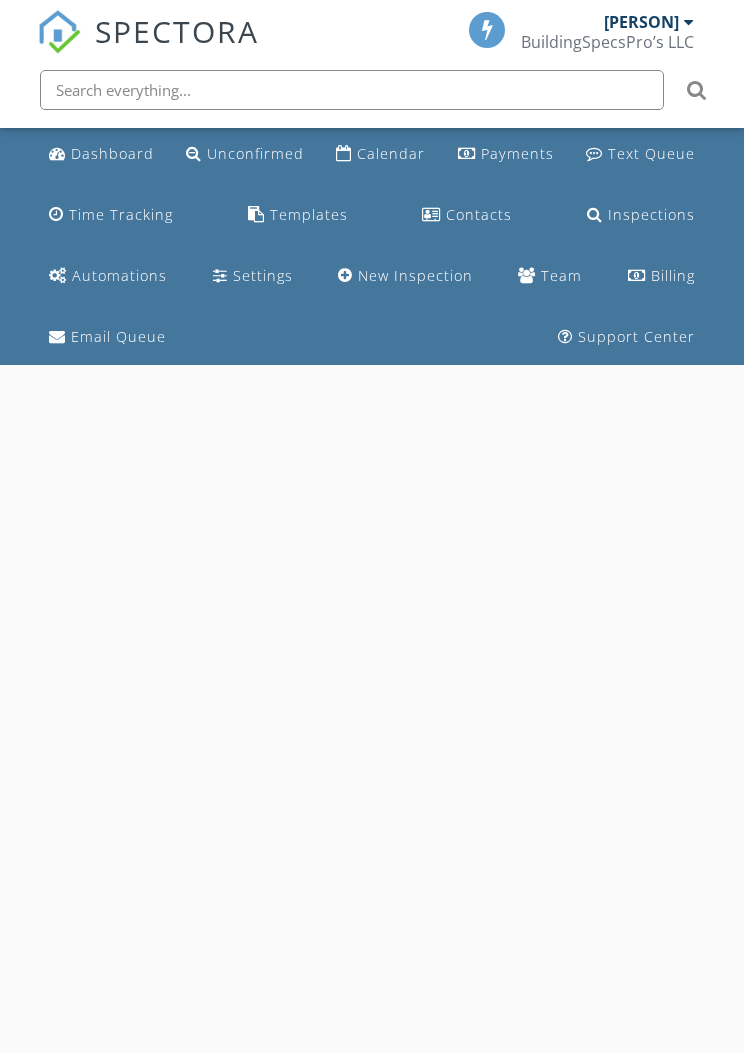 scroll, scrollTop: 0, scrollLeft: 0, axis: both 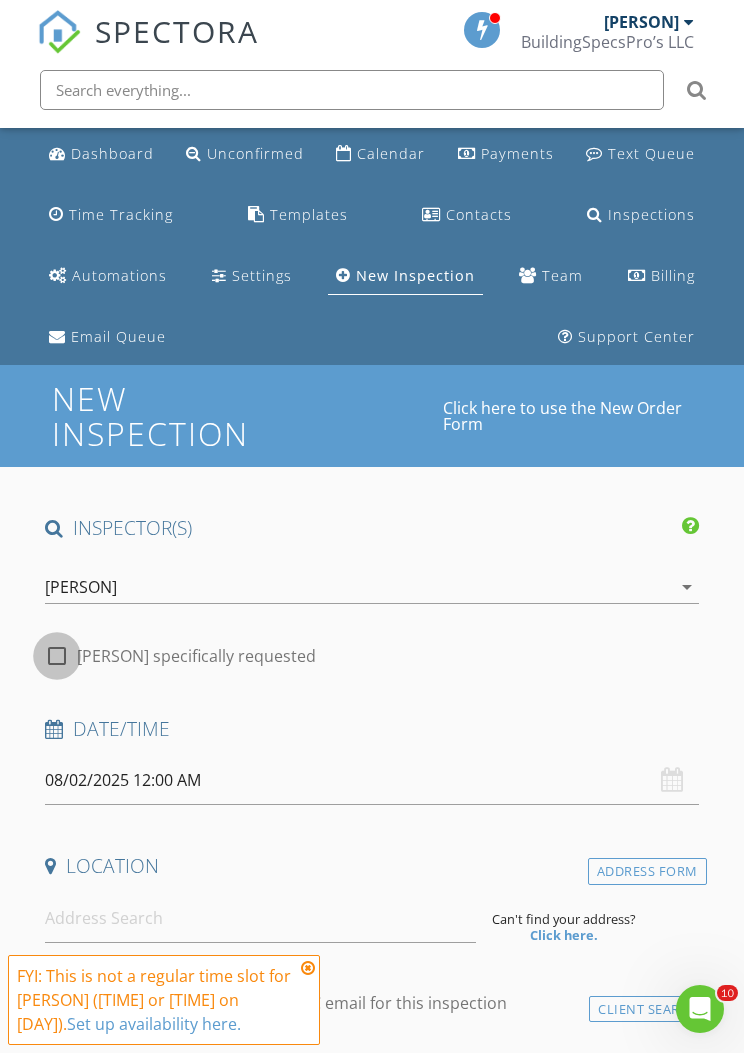 click at bounding box center (57, 656) 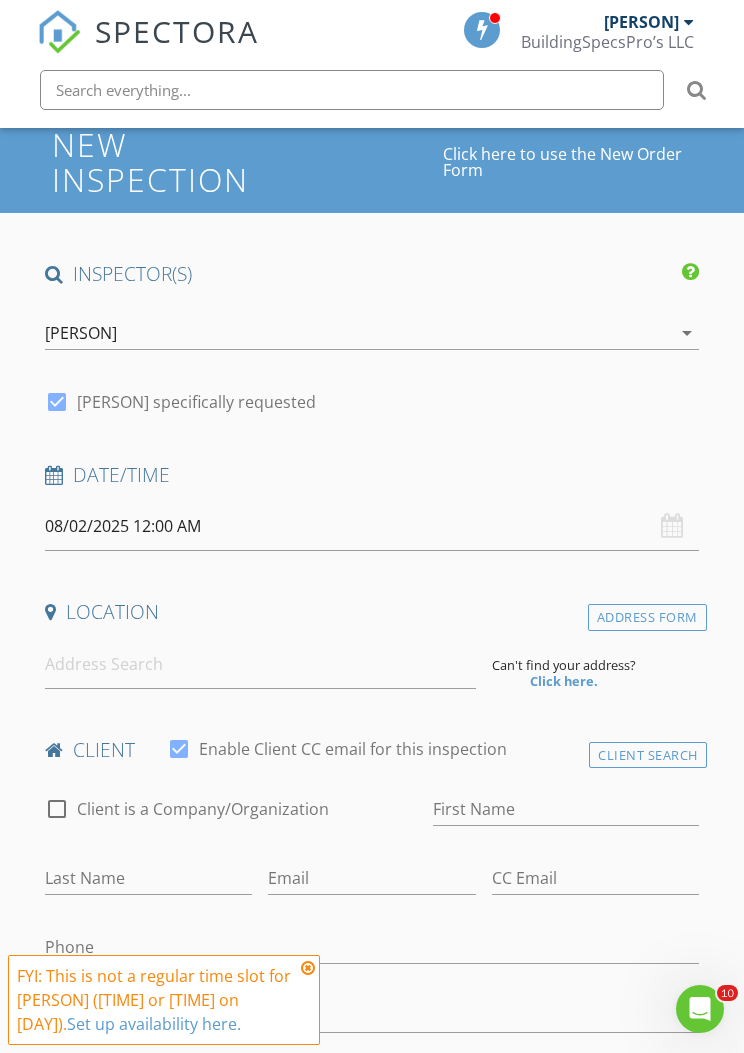 scroll, scrollTop: 277, scrollLeft: 0, axis: vertical 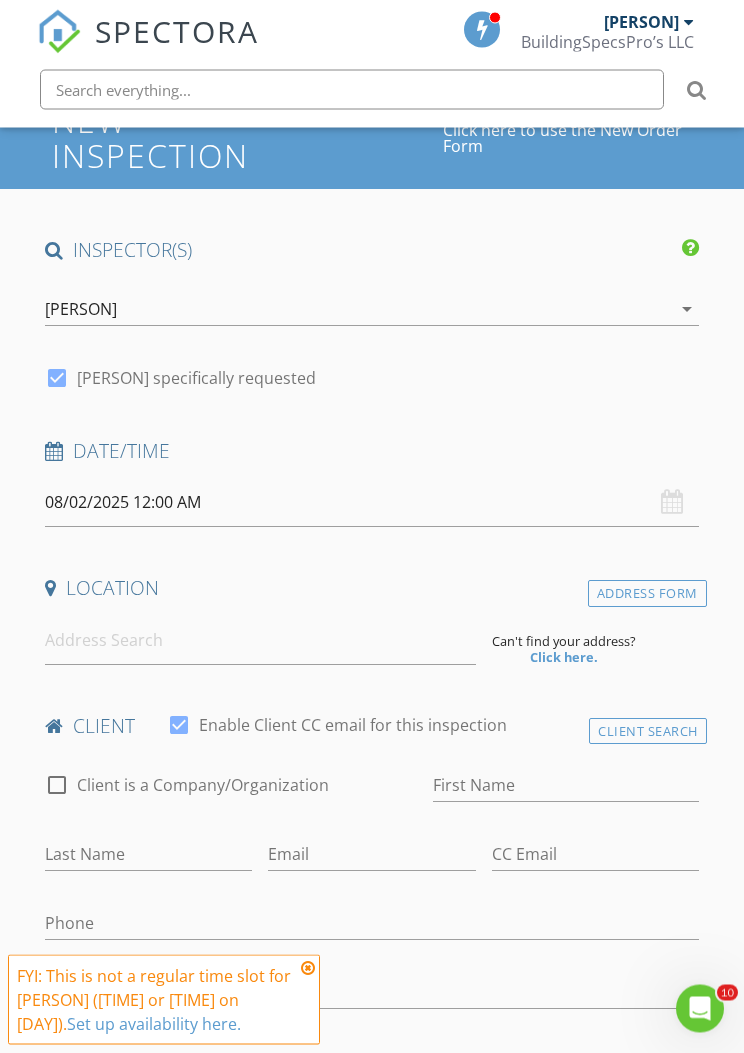 click on "SPECTORA
John Bowley
BuildingSpecsPro’s LLC
Role:
Inspector
Change Role
Dashboard
New Inspection
Inspections
Calendar
Template Editor
Contacts
Automations
Team
Metrics
Payments
Data Exports
Time Tracking
Billing
Reporting
Advanced
Settings
What's New
Sign Out
Change Active Role
Your account has more than one possible role. Please choose how you'd like to view the site:
Company/Agency
City
Role
Dashboard
Unconfirmed
Calendar
Payments
Text Queue
Time Tracking
Templates
Contacts
Inspections
Automations
Settings
New Inspection
Team
Billing" at bounding box center [372, 1593] 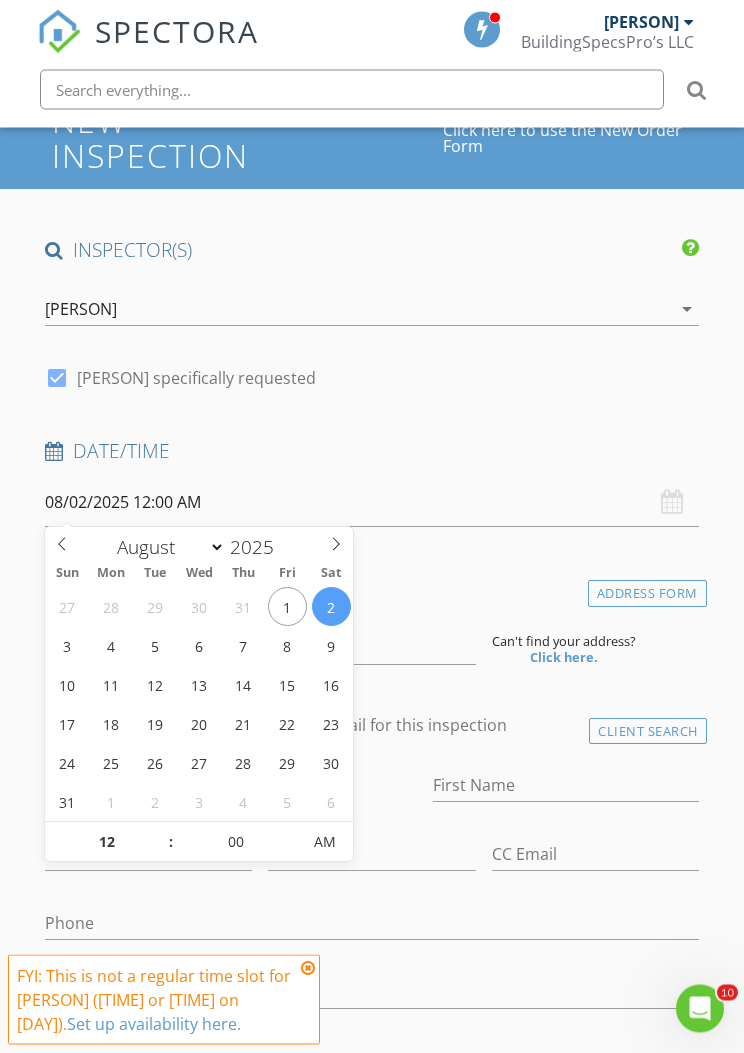 scroll, scrollTop: 278, scrollLeft: 0, axis: vertical 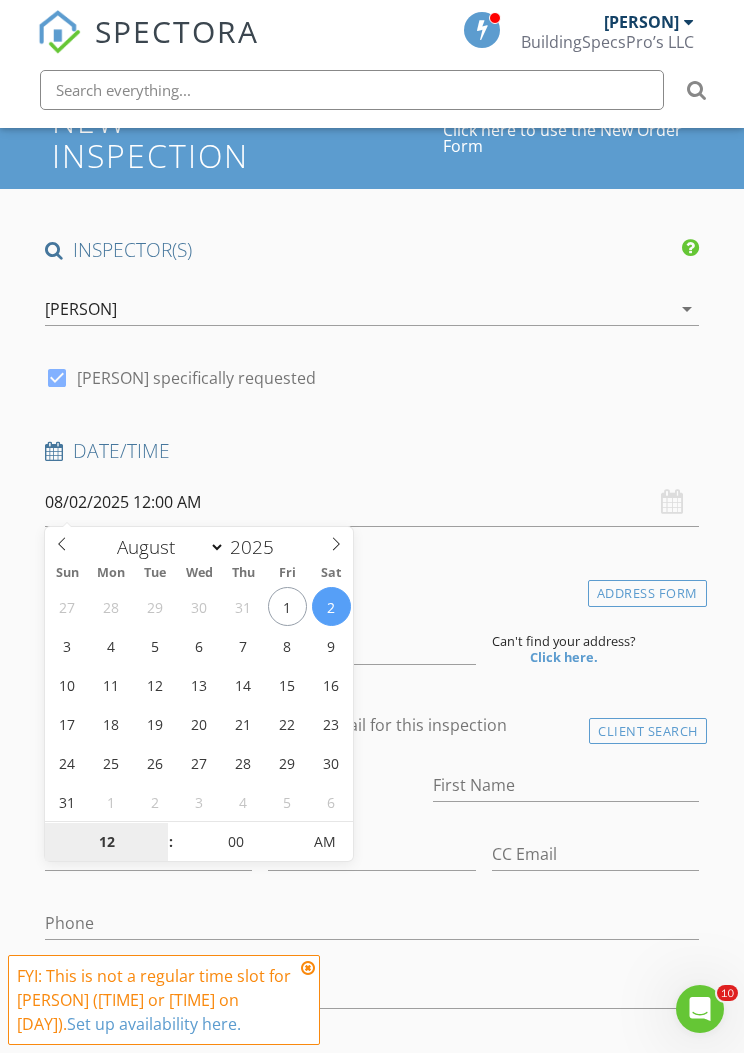 click on "12" at bounding box center [106, 843] 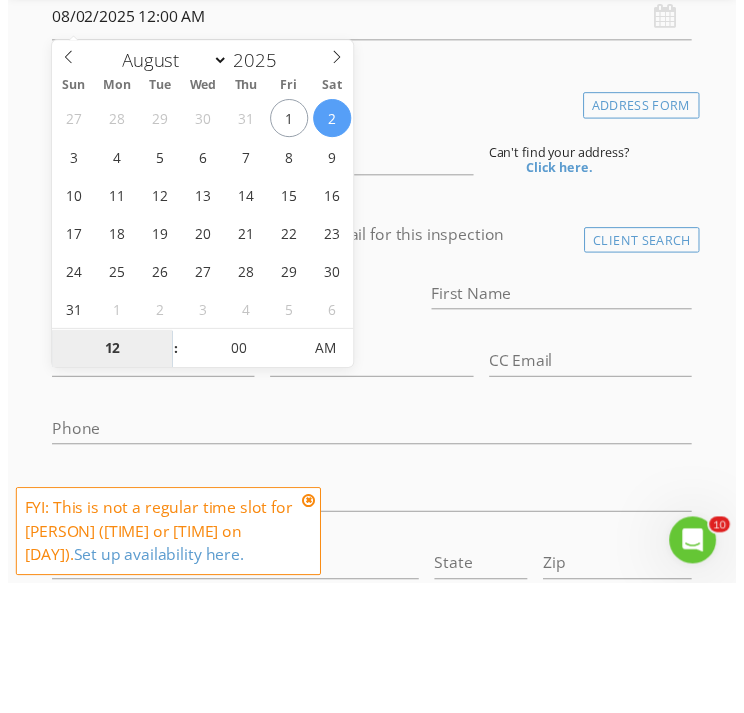scroll, scrollTop: 764, scrollLeft: 0, axis: vertical 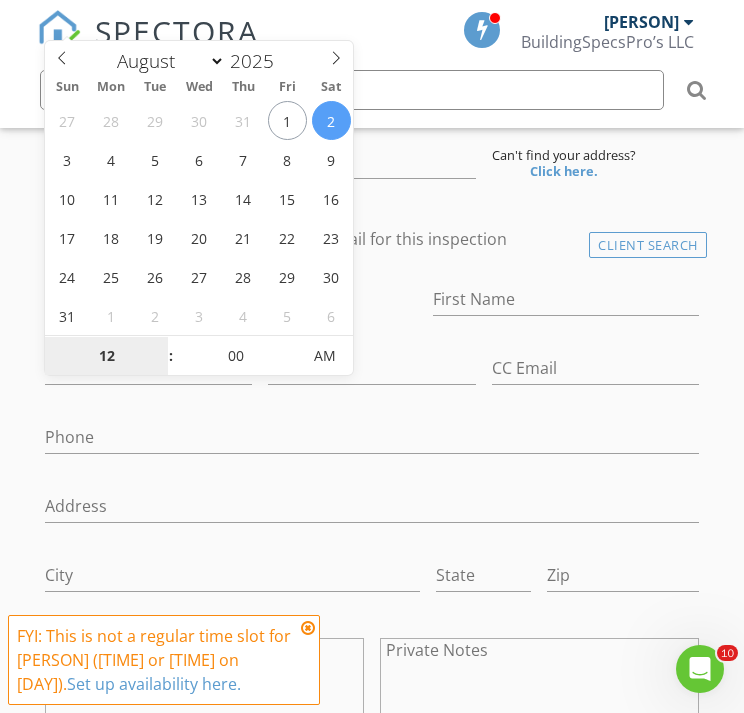 click on "AM" at bounding box center (325, 356) 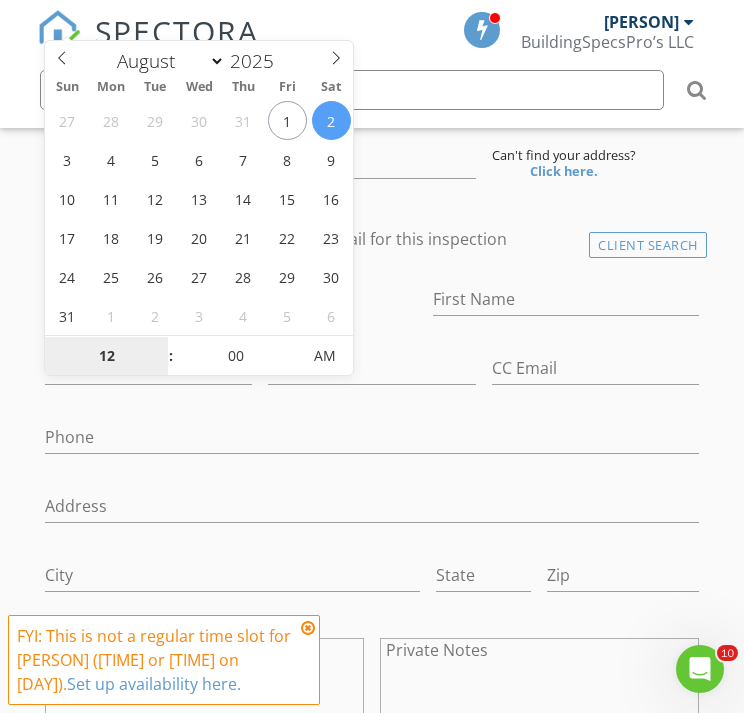 type on "08/02/2025 12:00 PM" 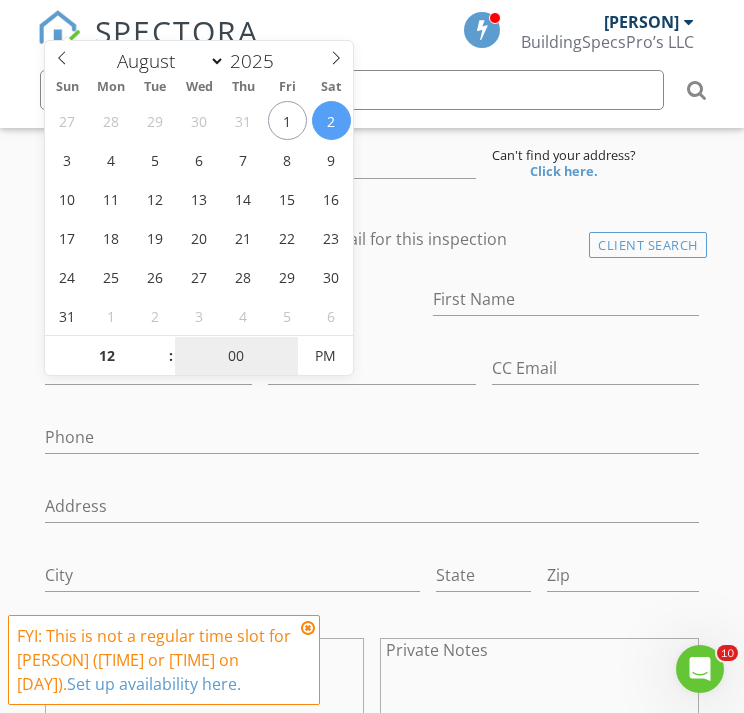 click on "00" at bounding box center [236, 357] 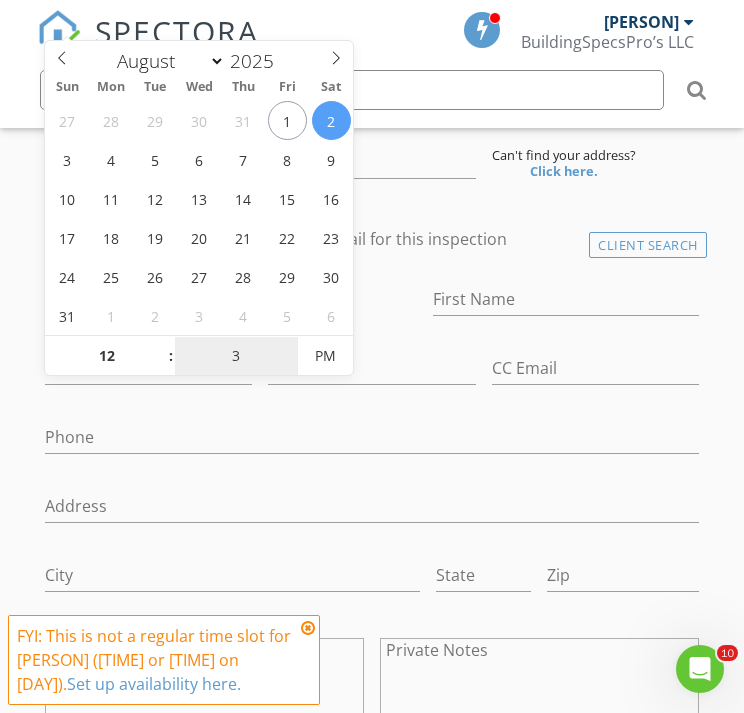 type on "30" 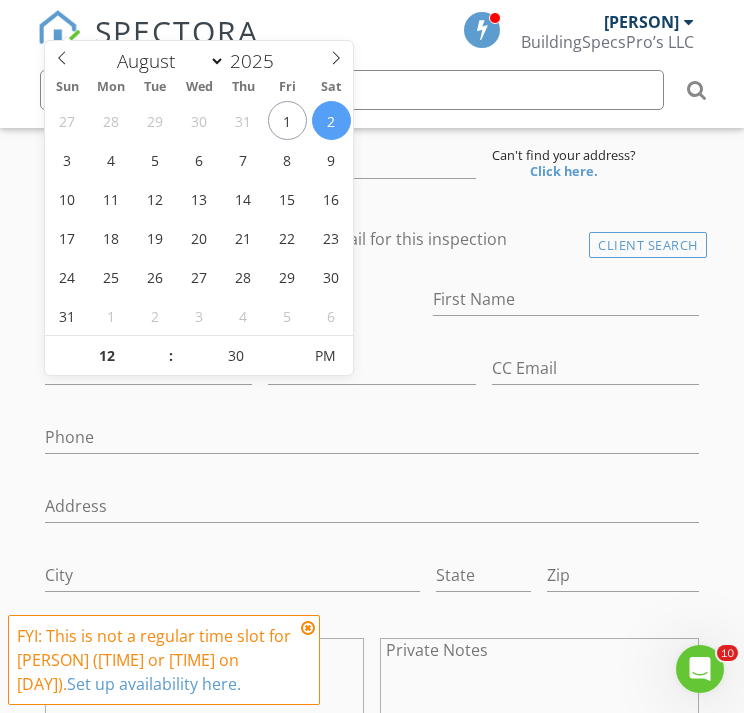 type on "08/02/2025 12:30 PM" 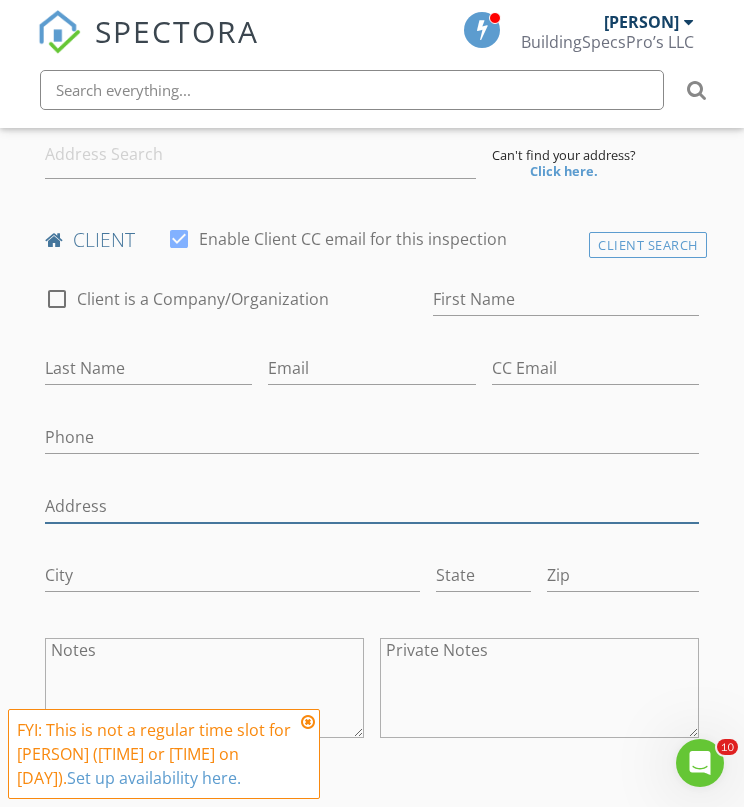 click on "Address" at bounding box center (372, 506) 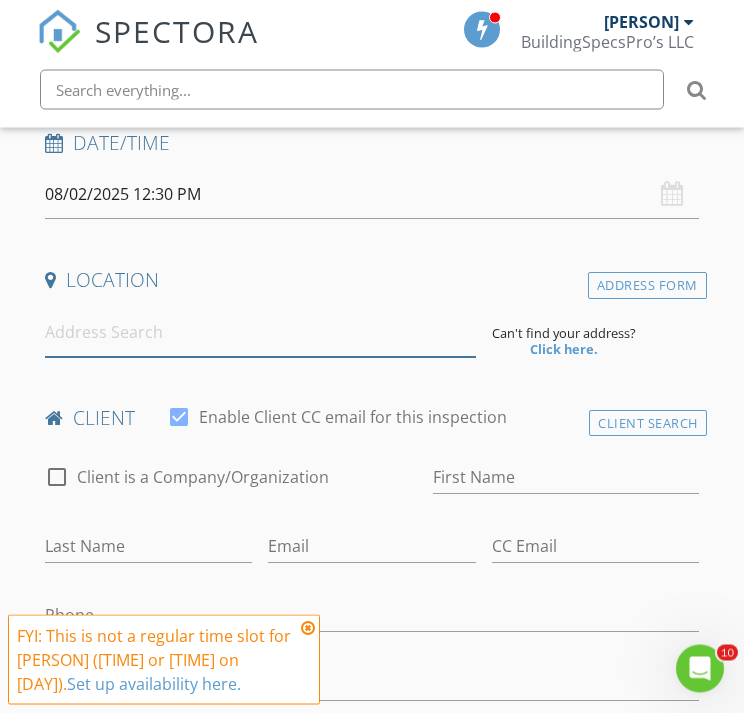 click at bounding box center (260, 333) 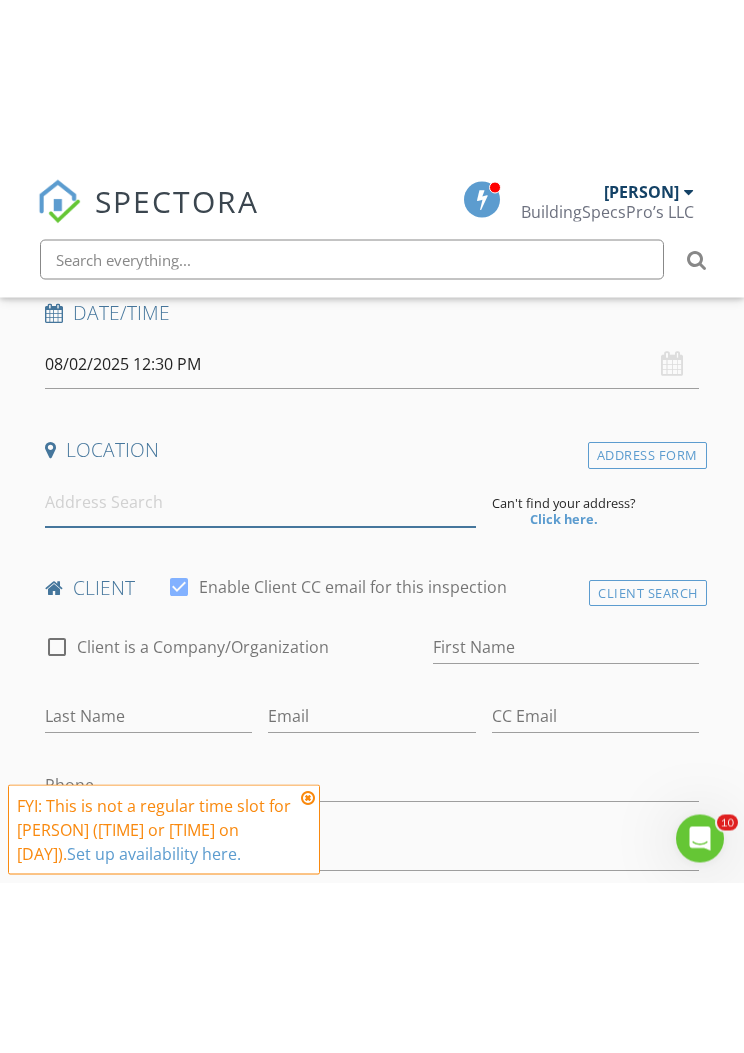 scroll, scrollTop: 586, scrollLeft: 0, axis: vertical 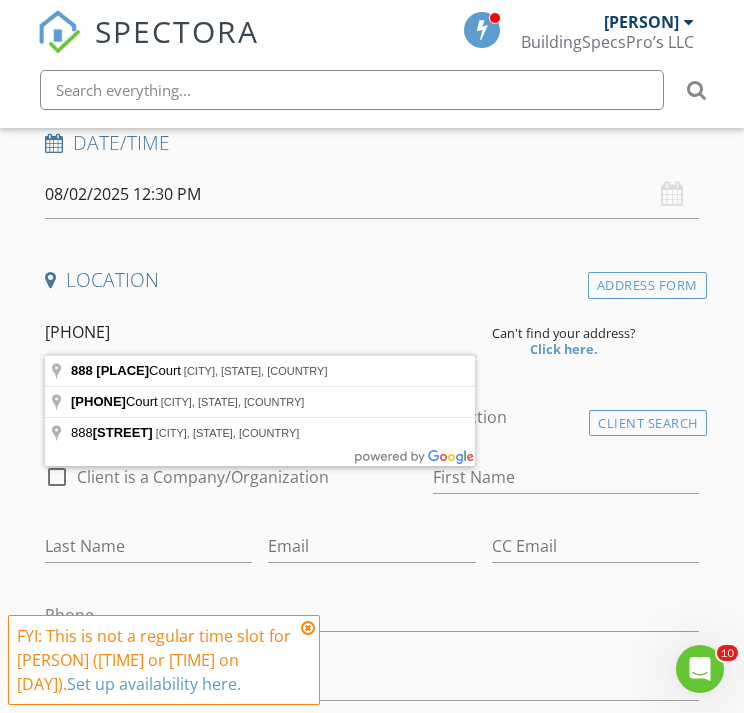 type on "888 Arvita Court, Oceanside, CA, USA" 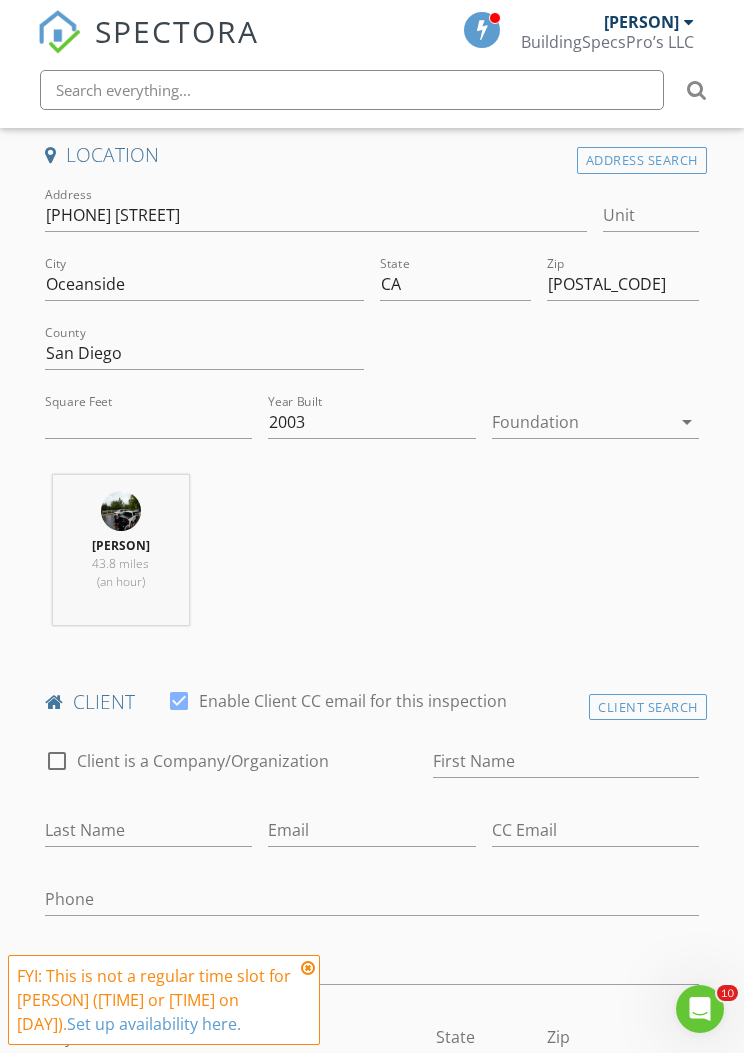 scroll, scrollTop: 710, scrollLeft: 0, axis: vertical 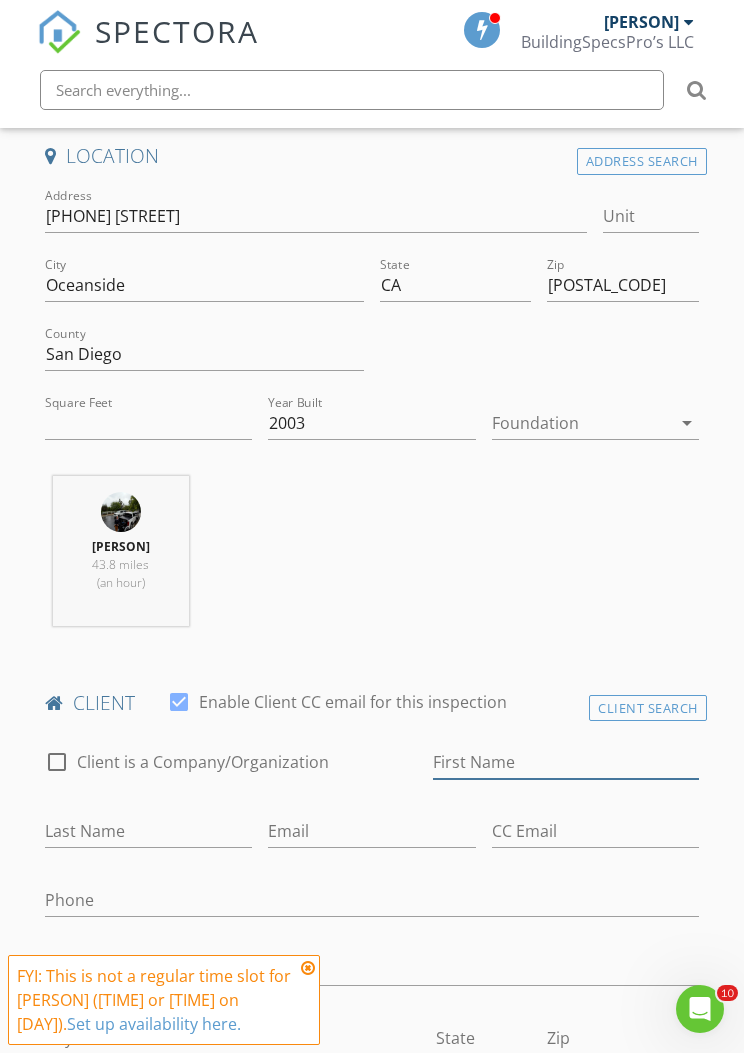 click on "First Name" at bounding box center (566, 762) 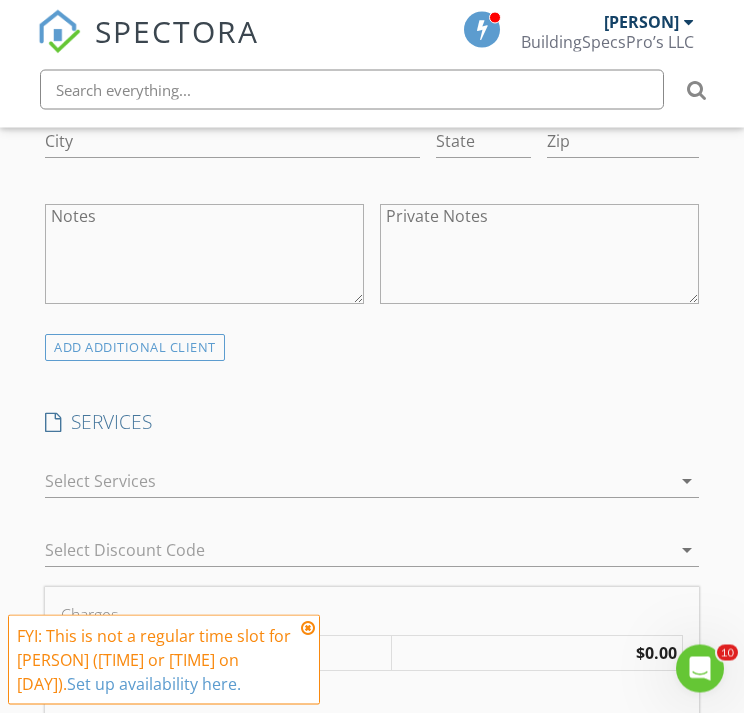 click at bounding box center (358, 482) 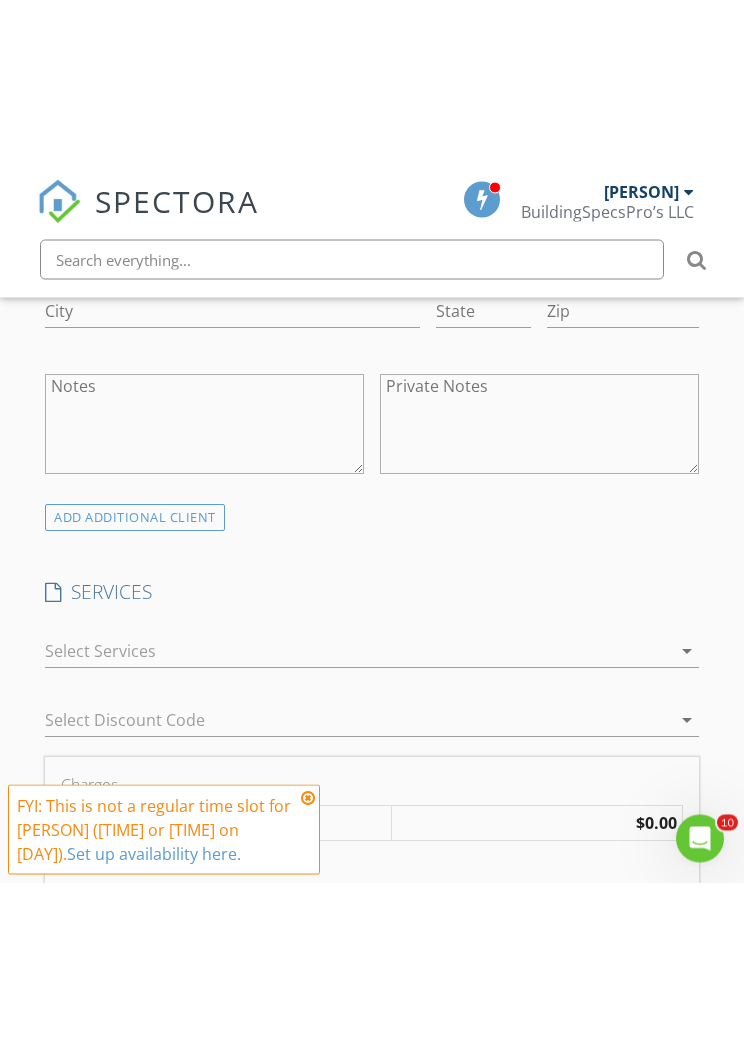 scroll, scrollTop: 1607, scrollLeft: 0, axis: vertical 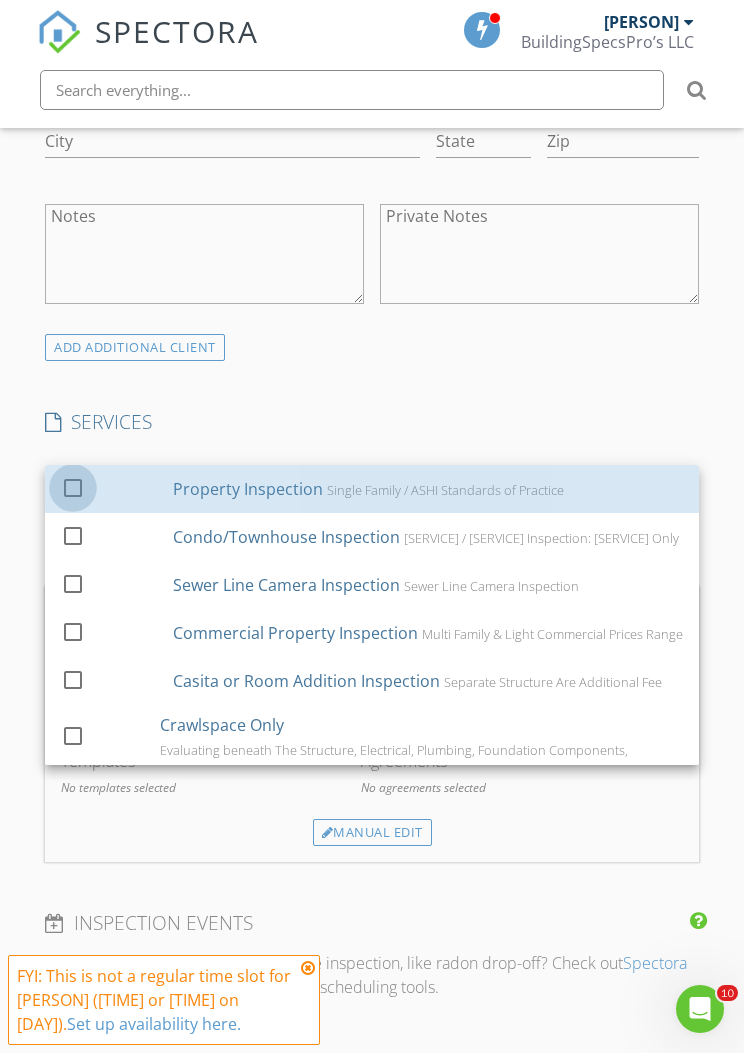 click at bounding box center [73, 488] 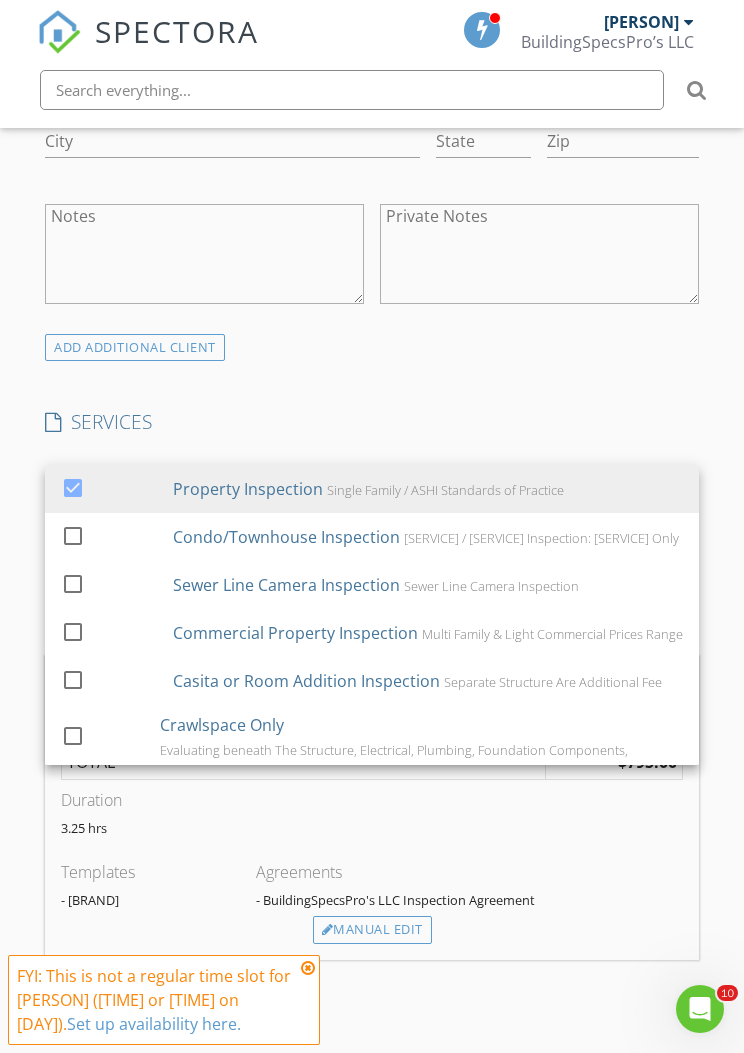 click on "3.25 hrs" at bounding box center (372, 836) 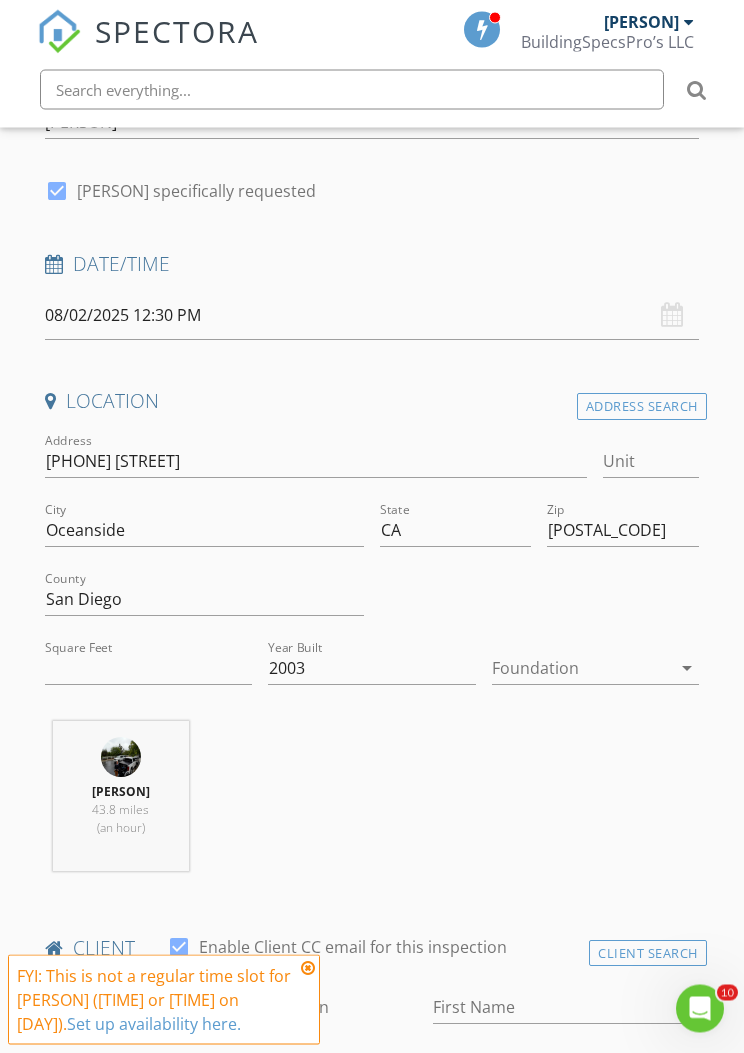 scroll, scrollTop: 465, scrollLeft: 0, axis: vertical 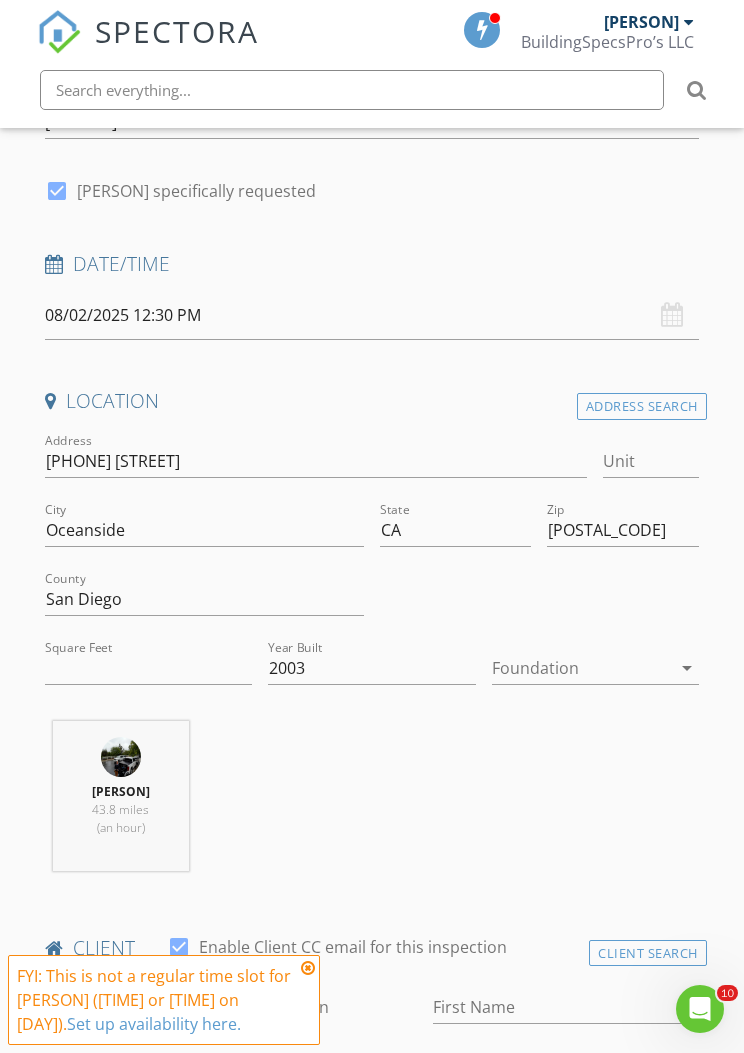 click at bounding box center [581, 668] 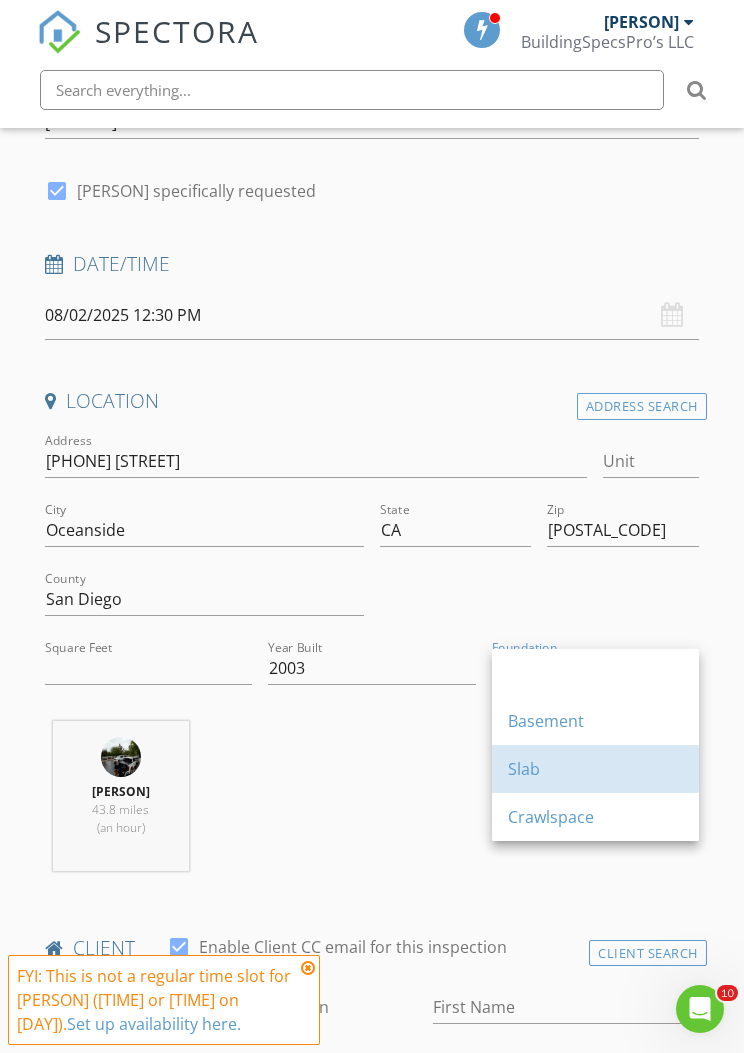click on "Slab" at bounding box center [595, 769] 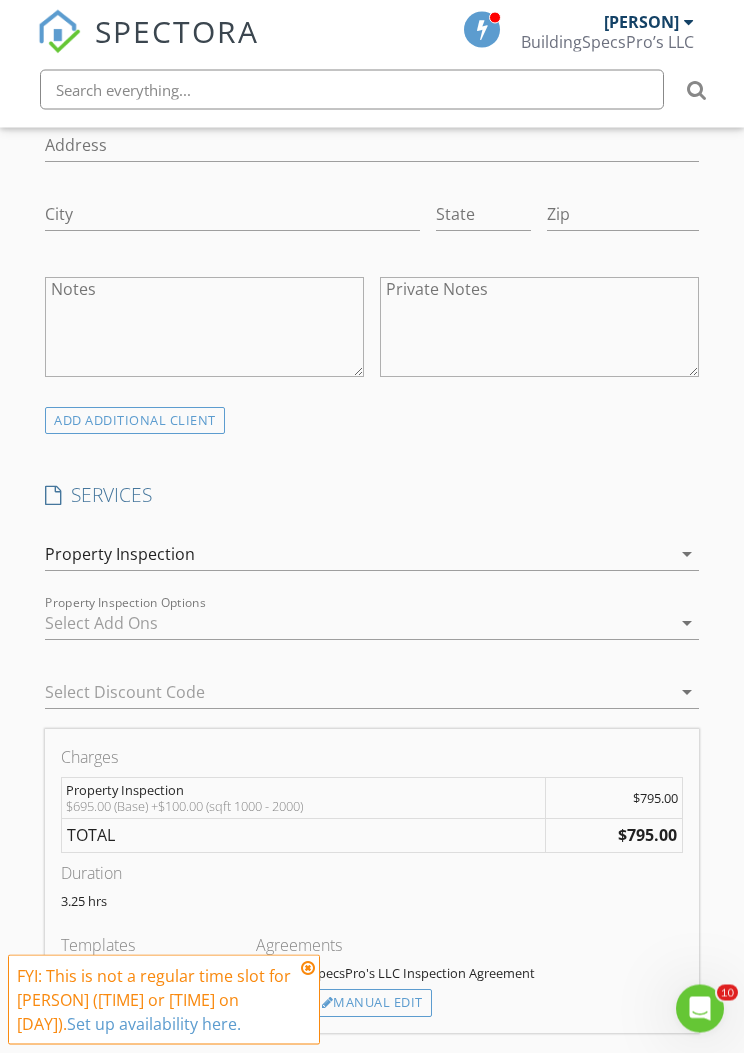 scroll, scrollTop: 1631, scrollLeft: 0, axis: vertical 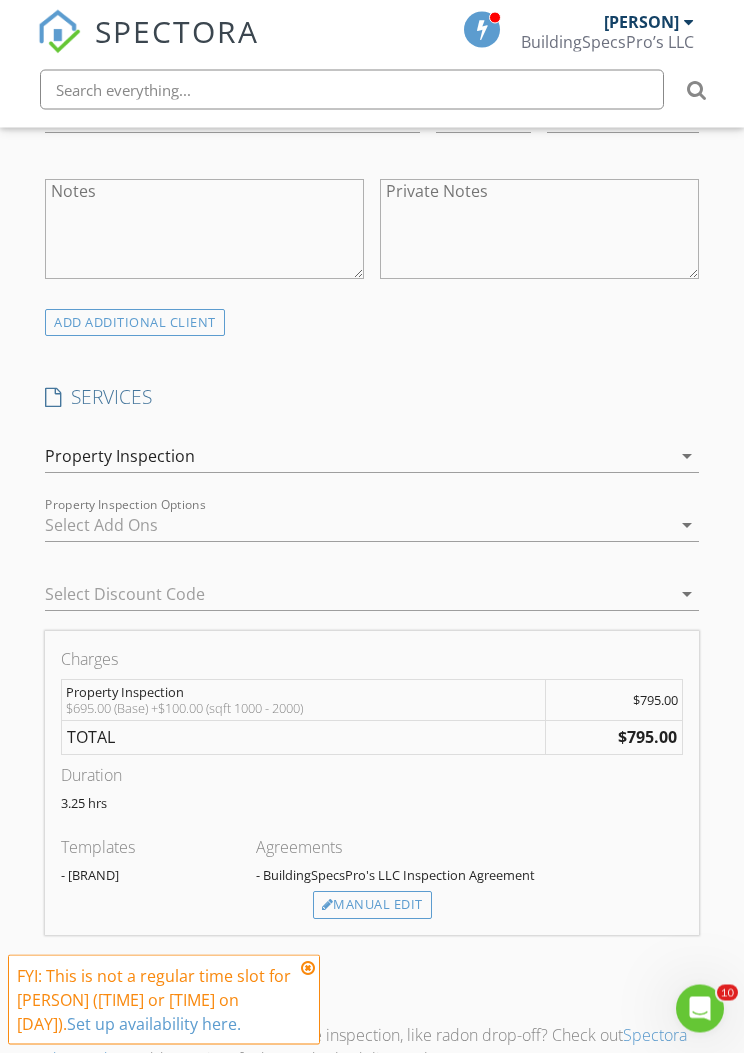 click on "Manual Edit" at bounding box center (372, 906) 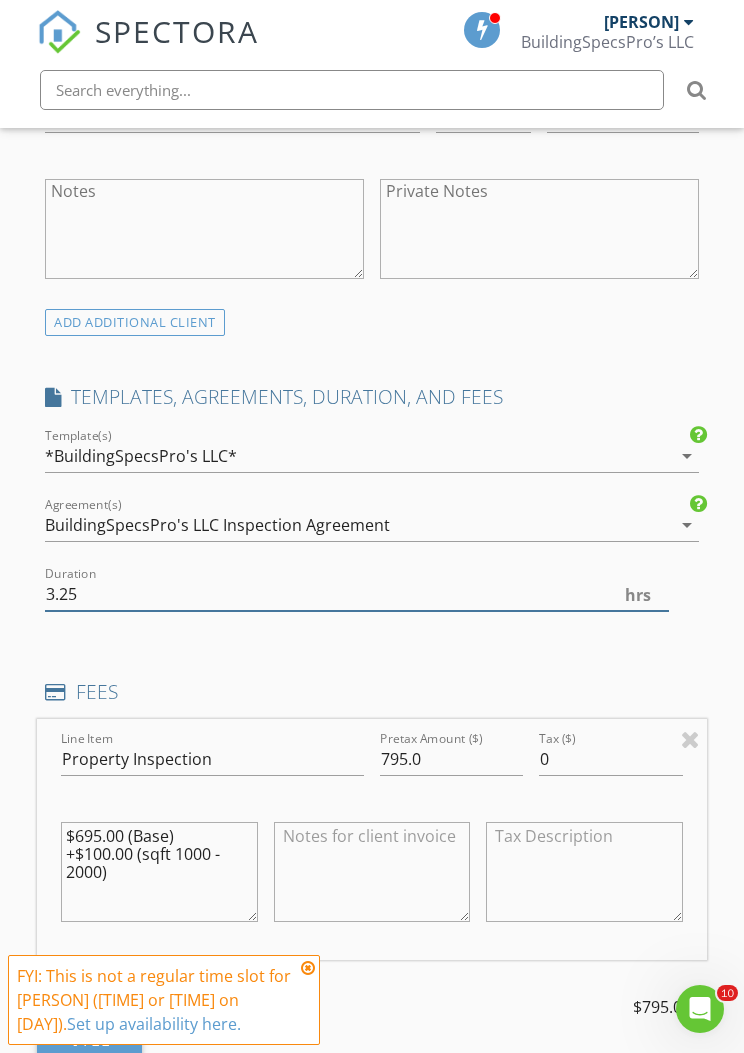 click on "3.25" at bounding box center (357, 594) 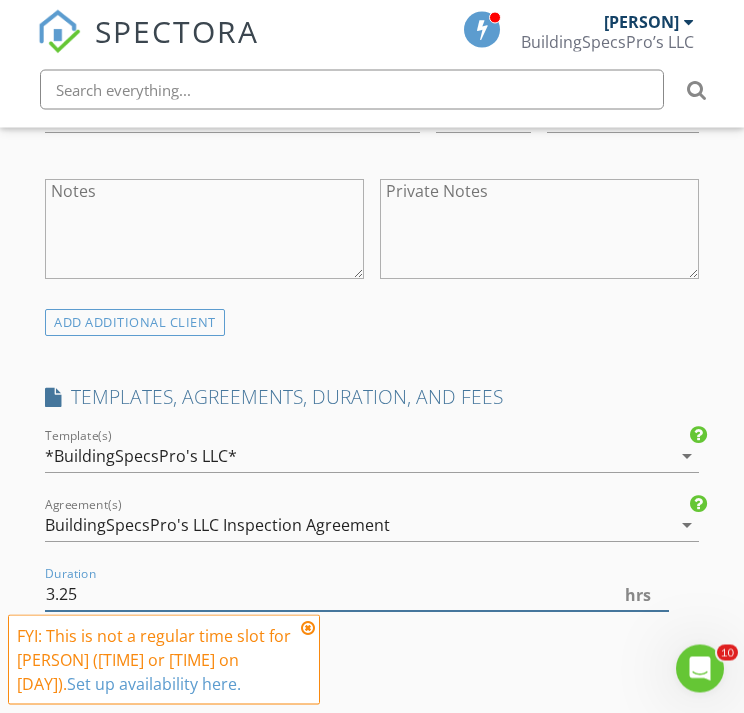 scroll, scrollTop: 1632, scrollLeft: 0, axis: vertical 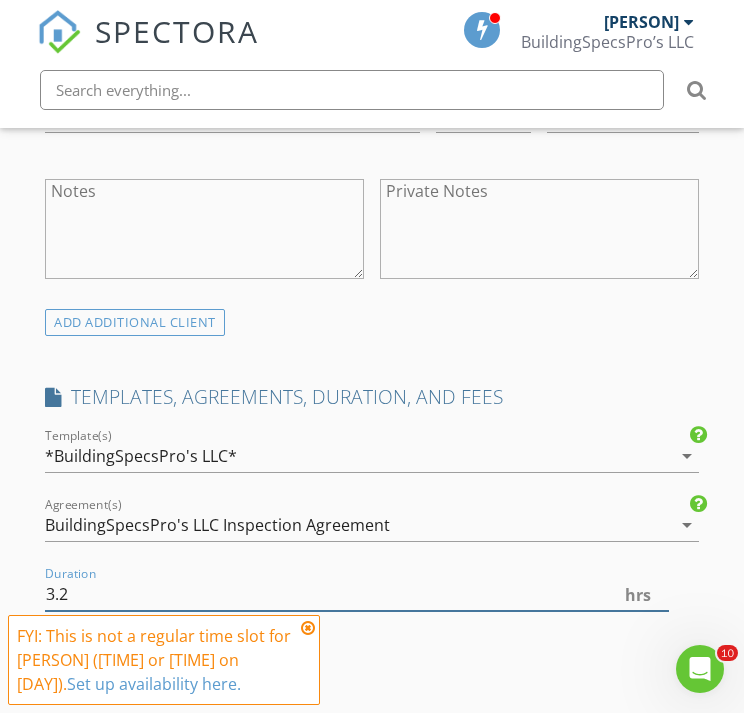 type on "3" 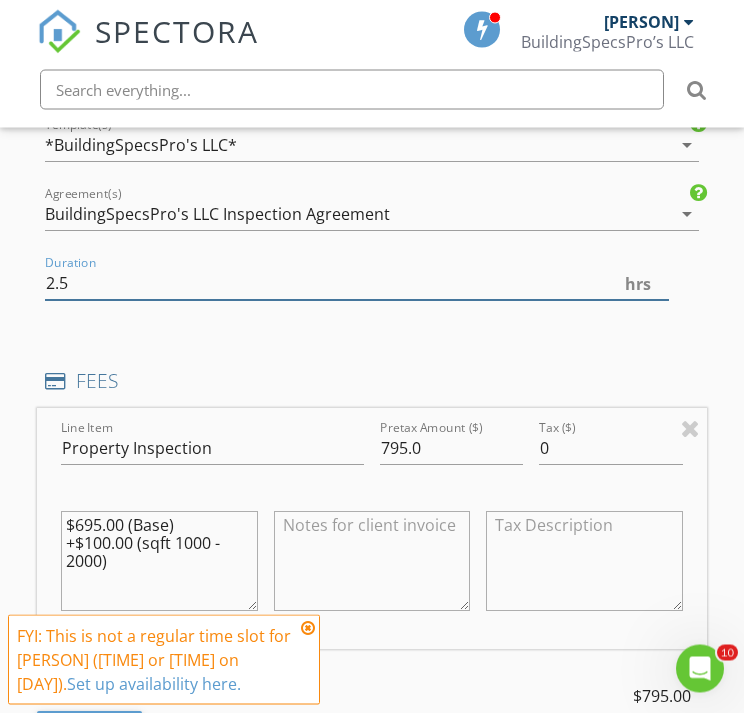 scroll, scrollTop: 1952, scrollLeft: 0, axis: vertical 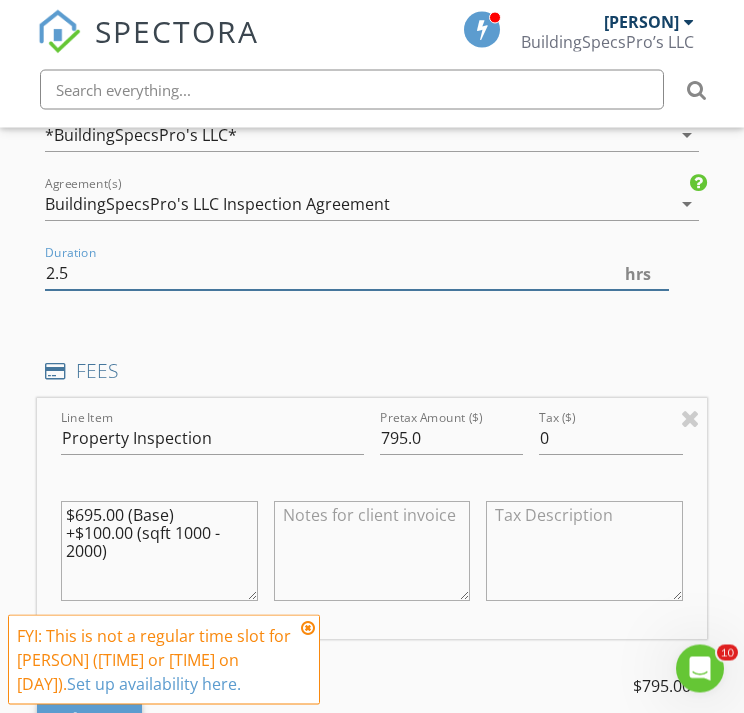 type on "2.5" 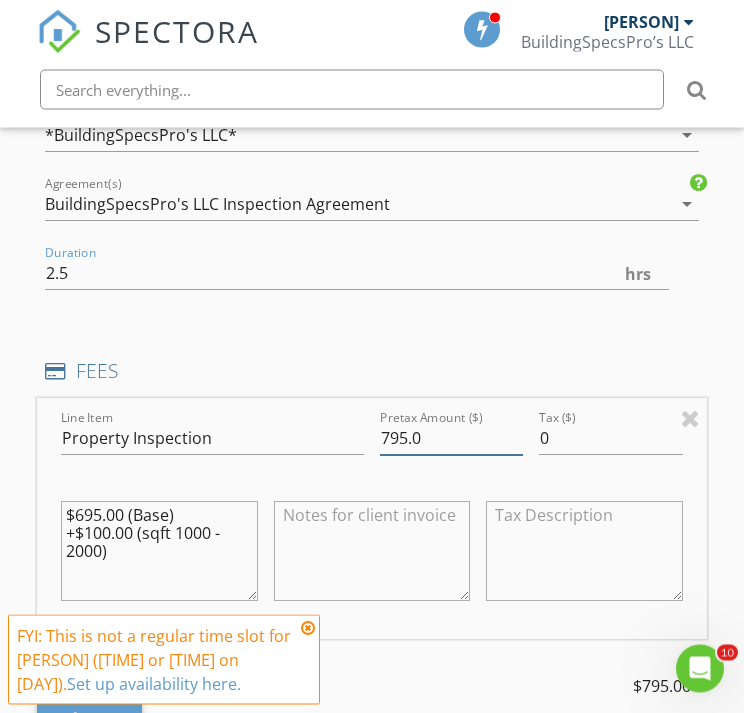 click on "795.0" at bounding box center [451, 439] 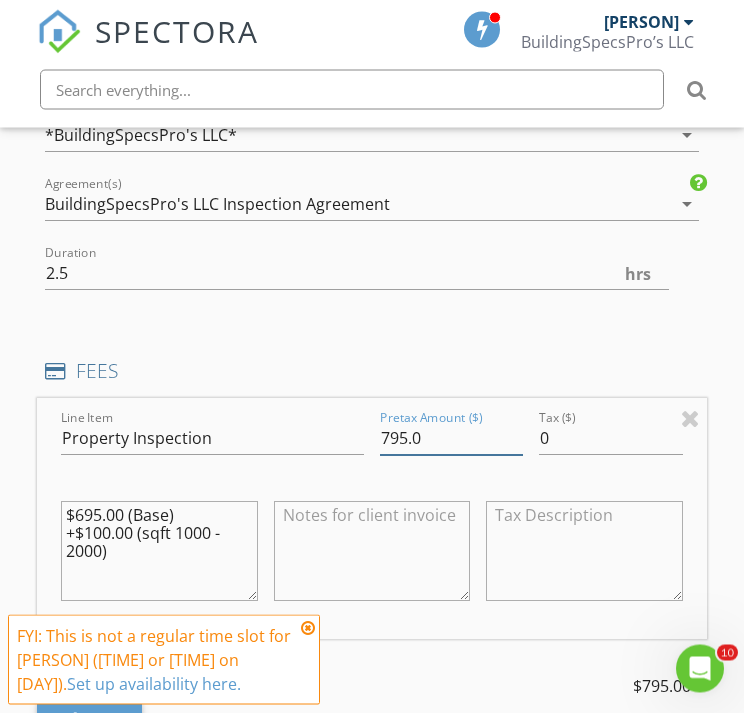 scroll, scrollTop: 1953, scrollLeft: 0, axis: vertical 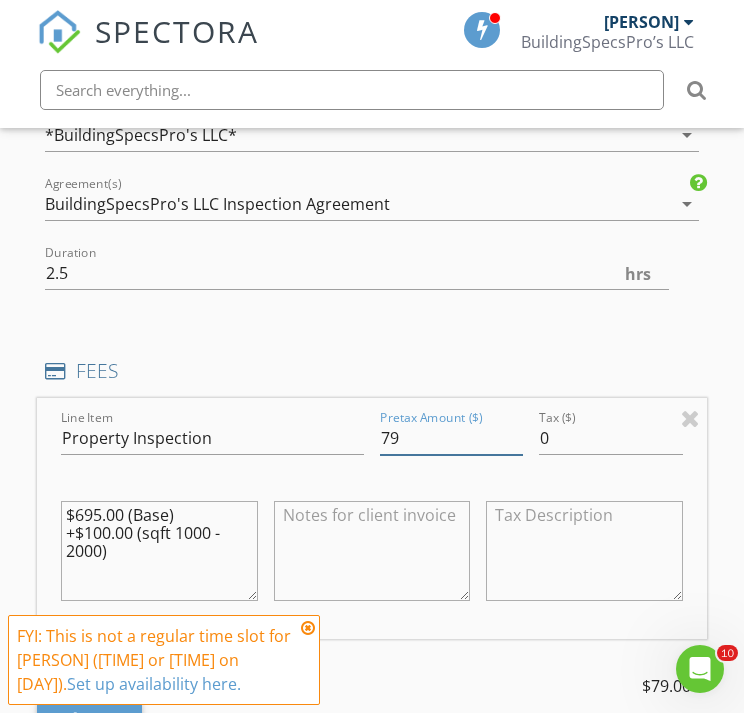 type on "7" 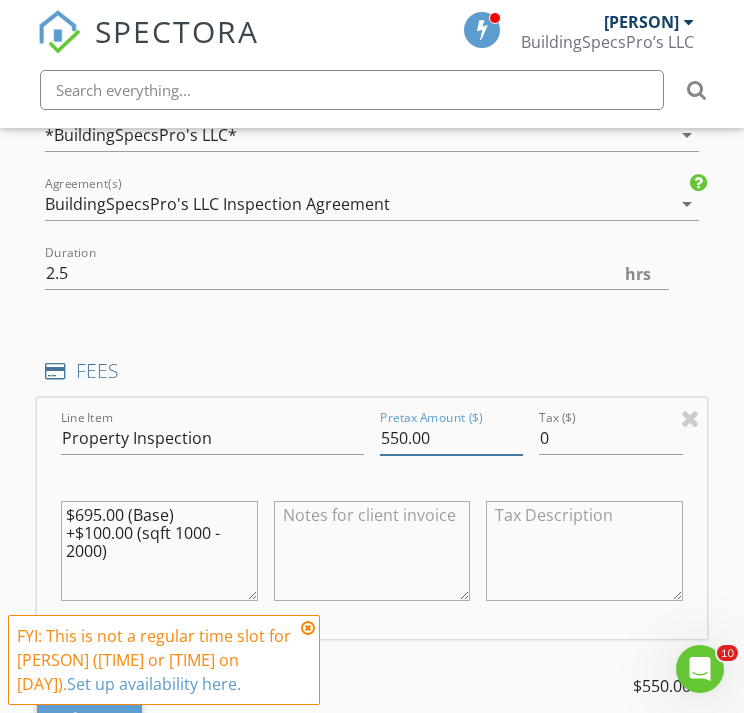 type on "550.00" 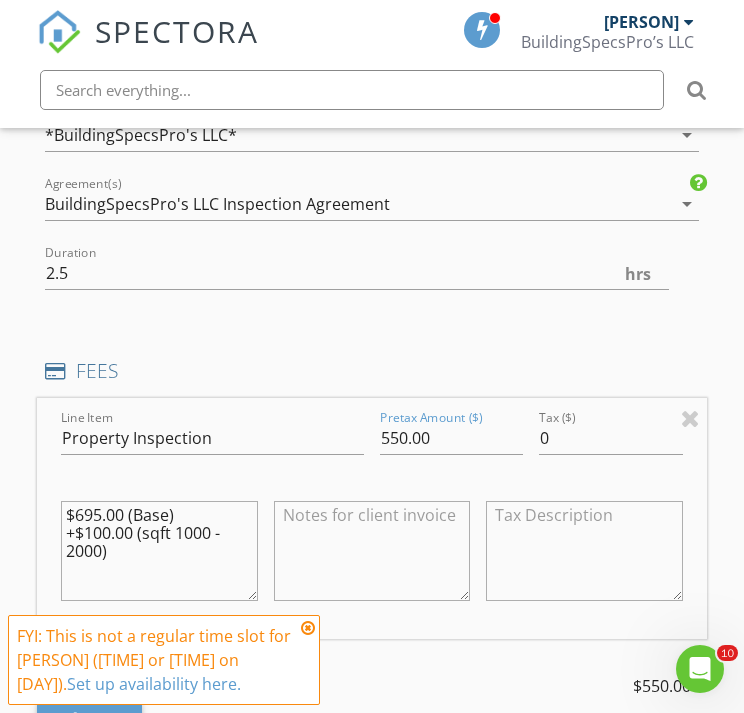 click on "$695.00 (Base)
+$100.00 (sqft 1000 - 2000)" at bounding box center (159, 551) 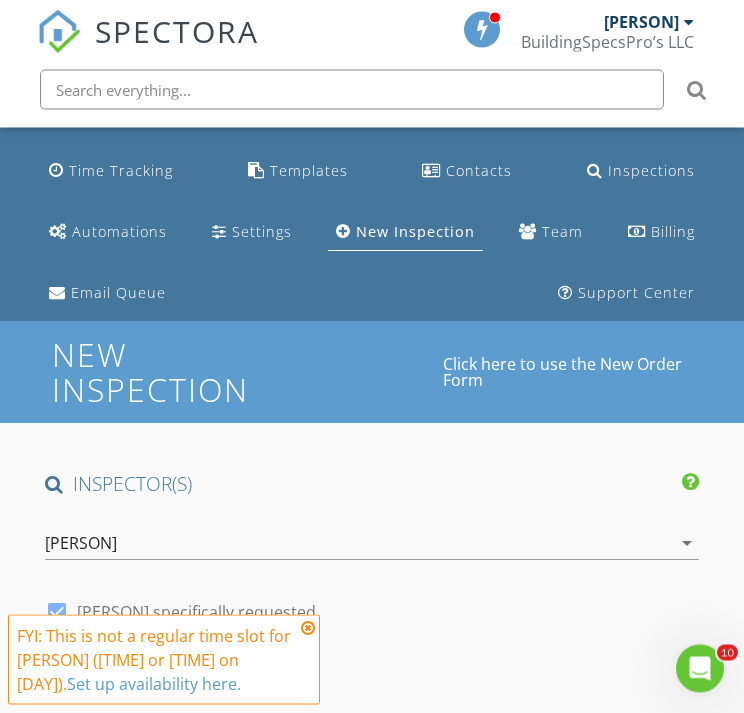 scroll, scrollTop: 0, scrollLeft: 0, axis: both 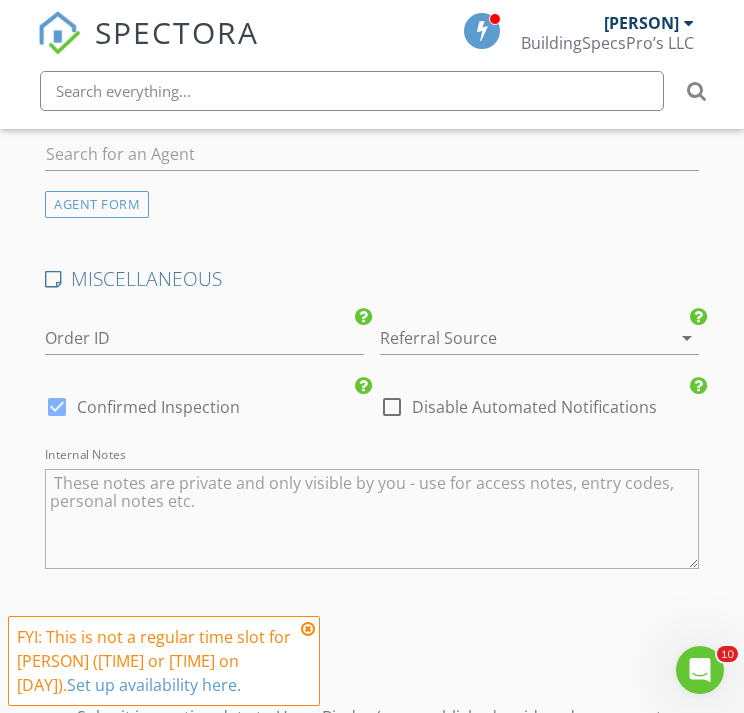 type on "$550.00 (Base)
+$100.00 (sqft 1000 - 2000)" 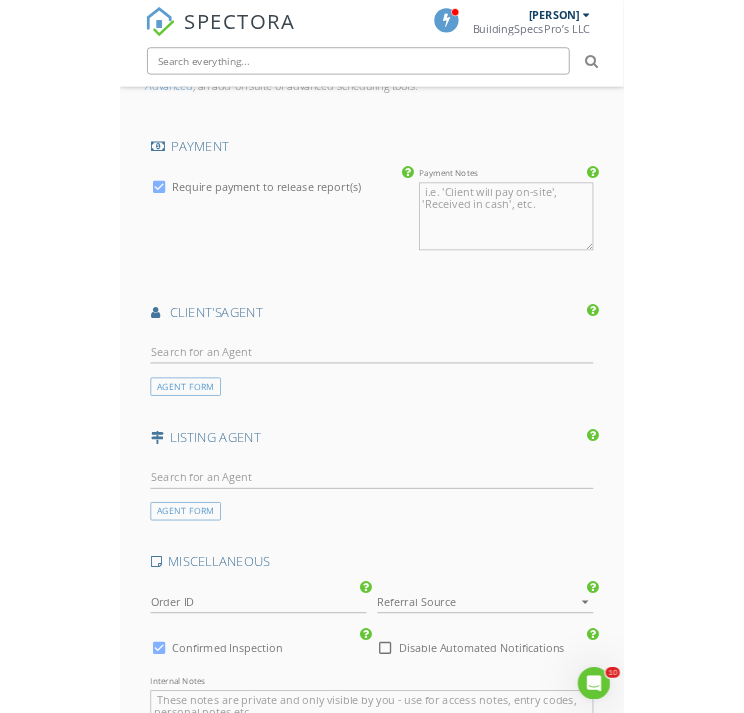 scroll, scrollTop: 2714, scrollLeft: 0, axis: vertical 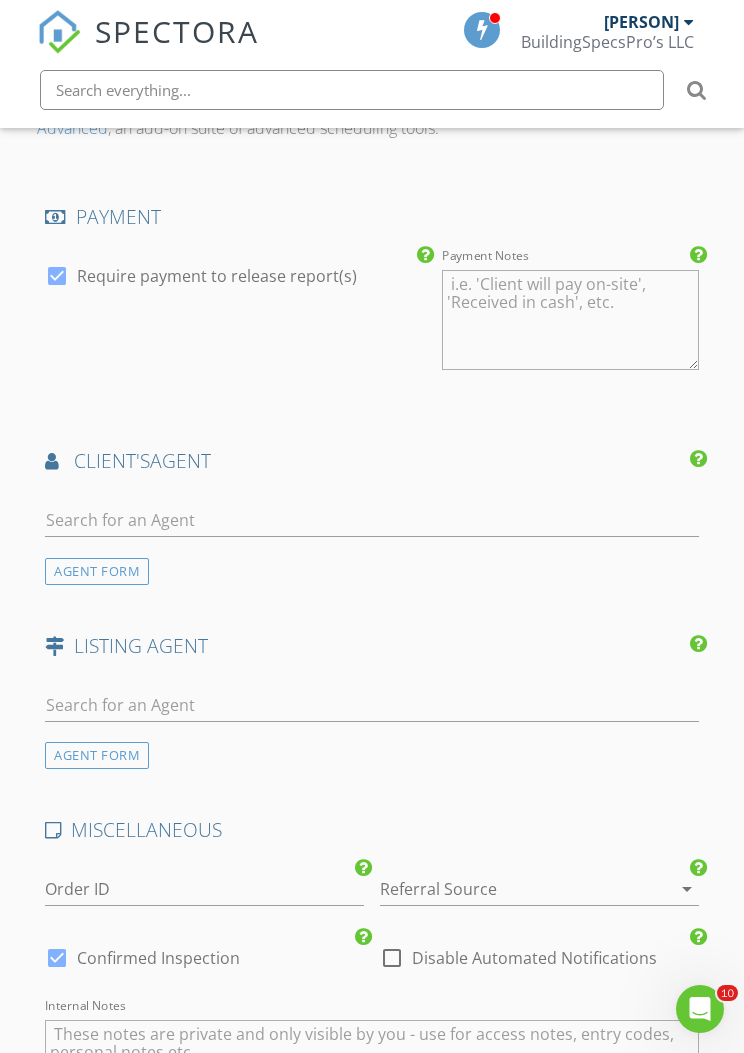 click on "AGENT FORM" at bounding box center [97, 571] 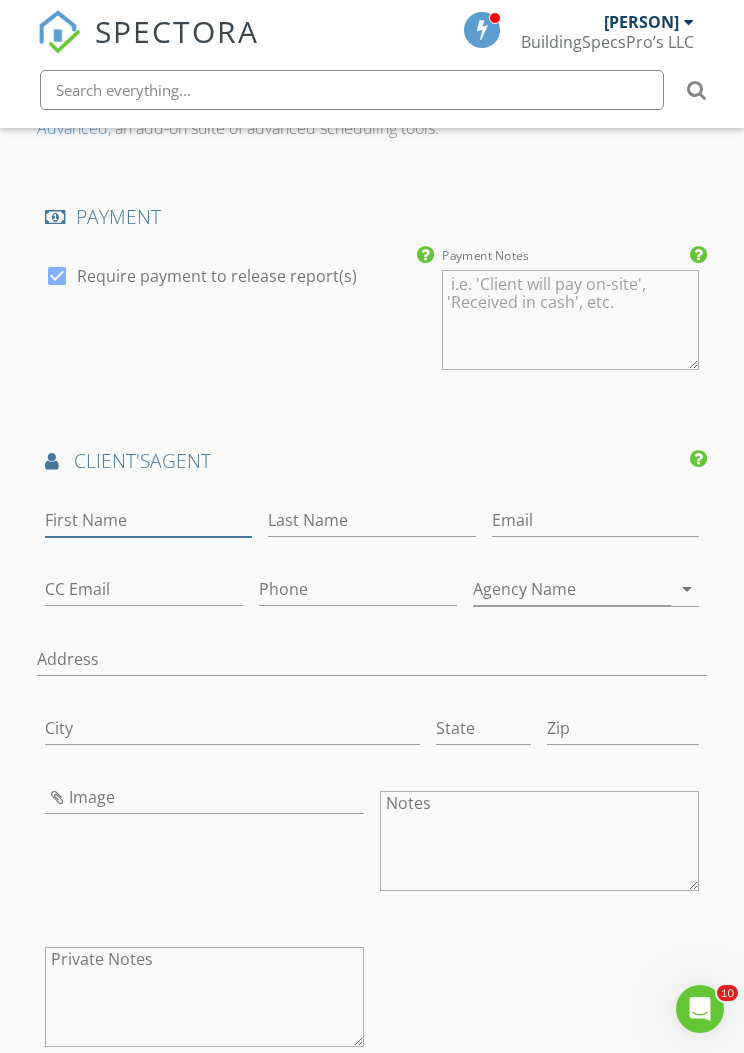 click on "First Name" at bounding box center [148, 520] 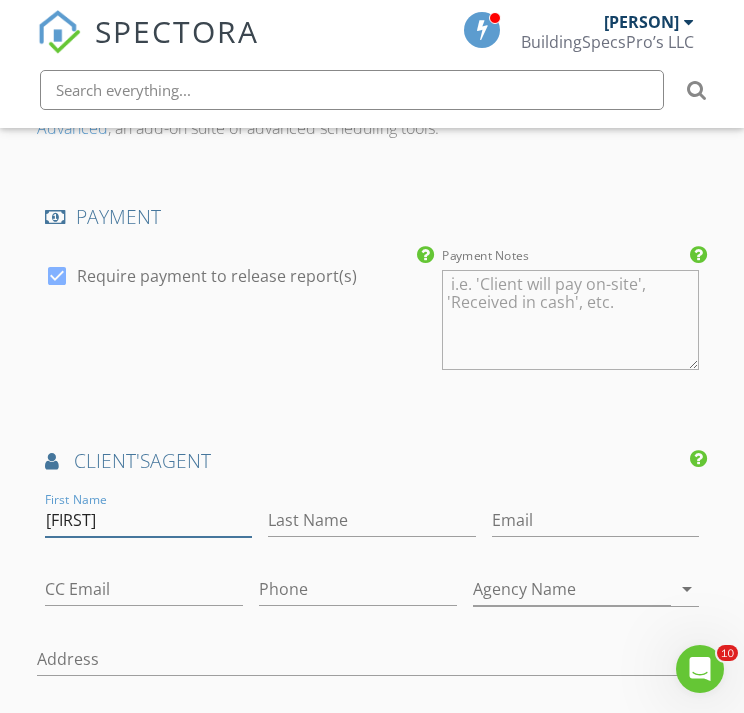type on "[FIRST]" 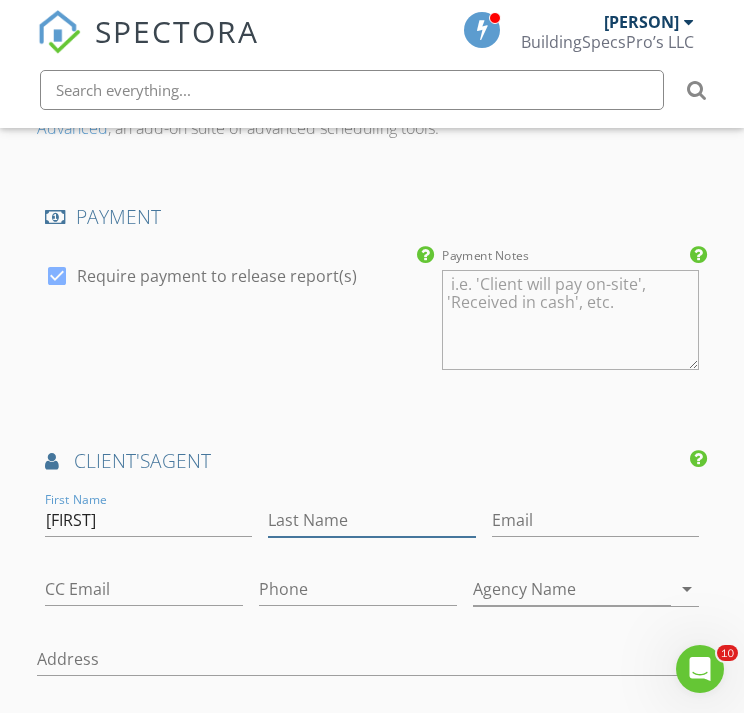 click on "Last Name" at bounding box center (371, 520) 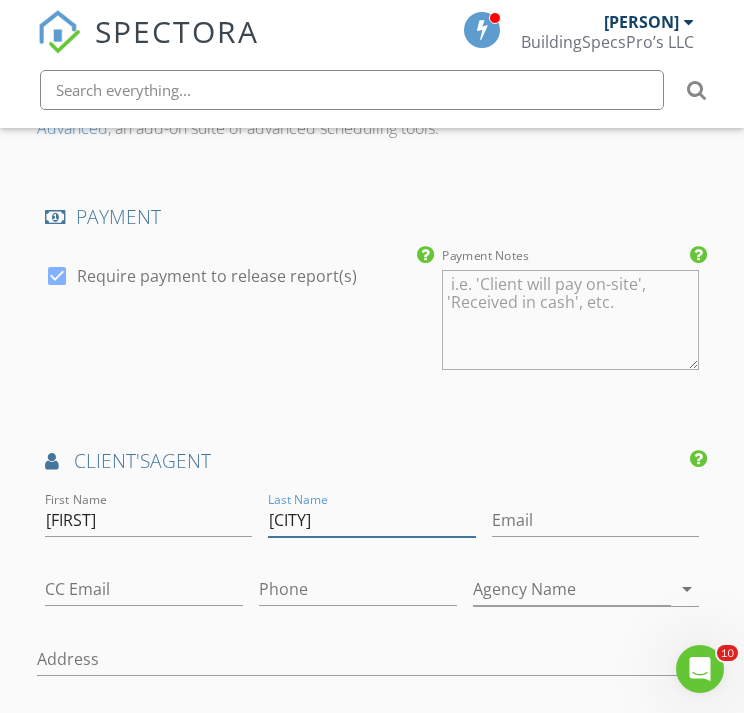 type on "Santiago" 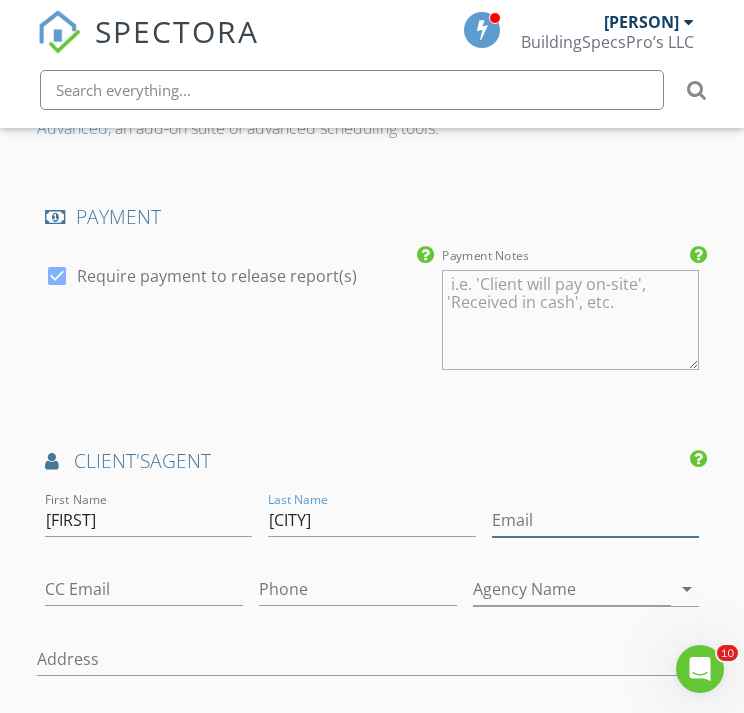 click on "Email" at bounding box center [595, 520] 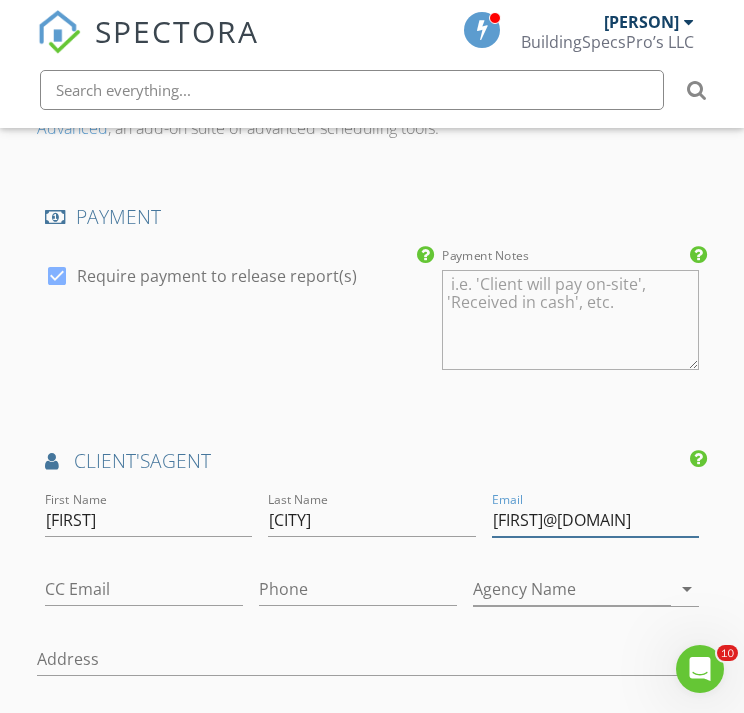 type on "Carls@werentsd.com" 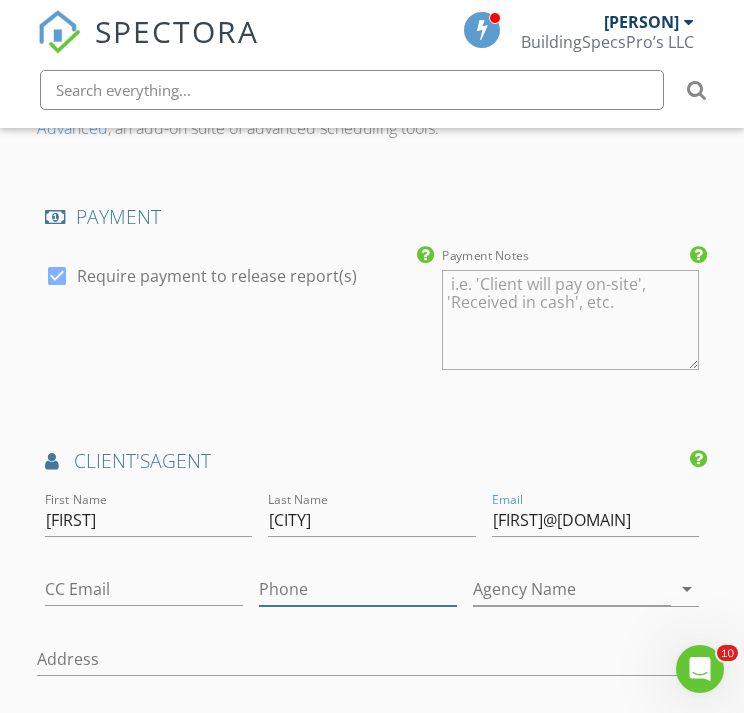 click on "Phone" at bounding box center [358, 589] 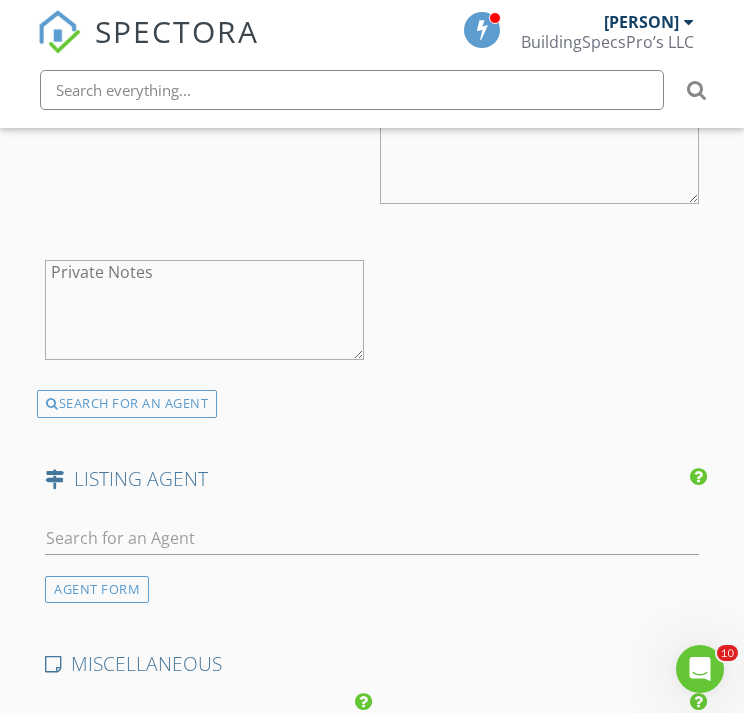 scroll, scrollTop: 3410, scrollLeft: 0, axis: vertical 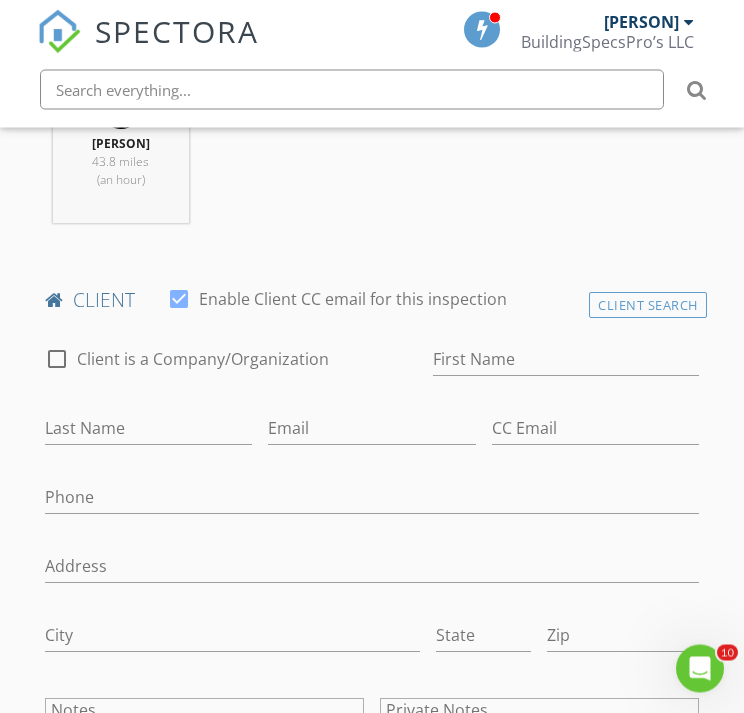 type on "[PHONE]" 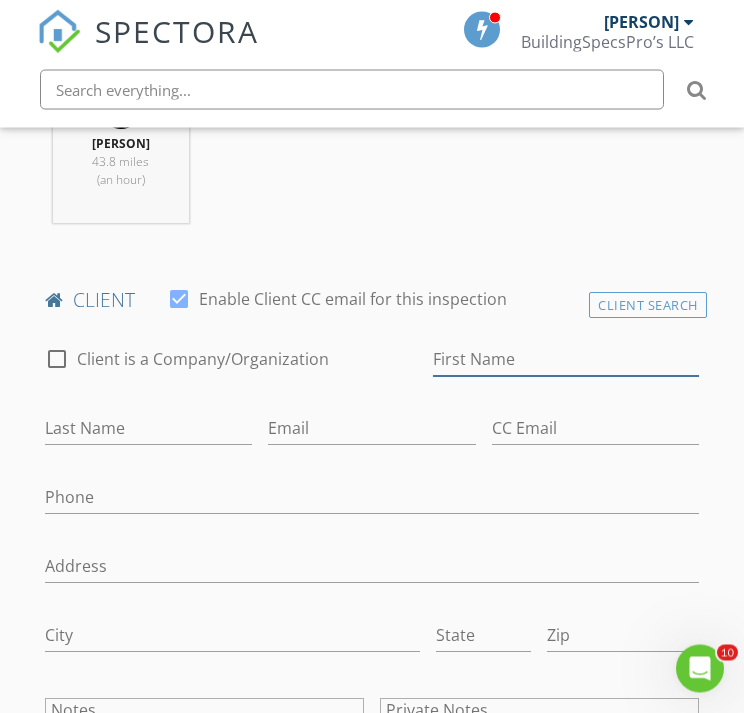 click on "First Name" at bounding box center [566, 360] 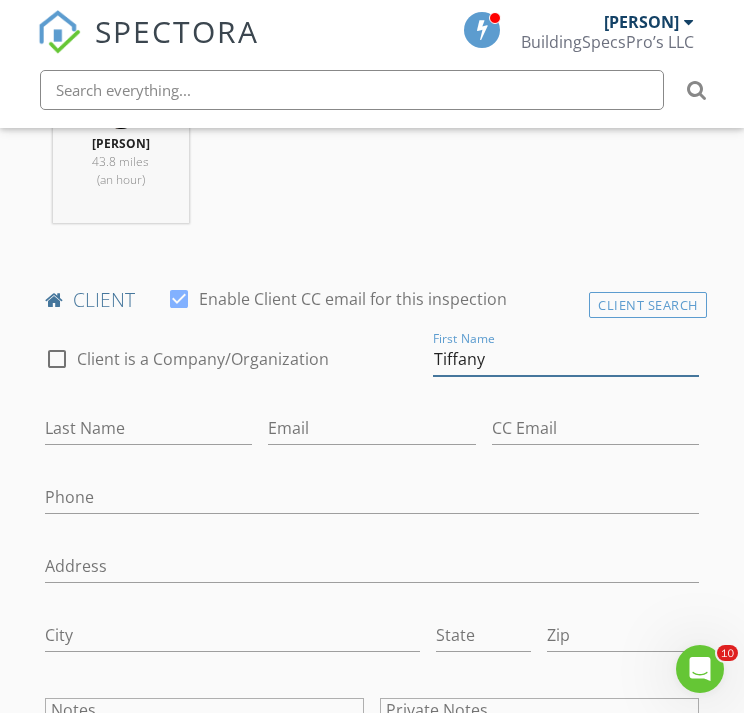 type on "Tiffany" 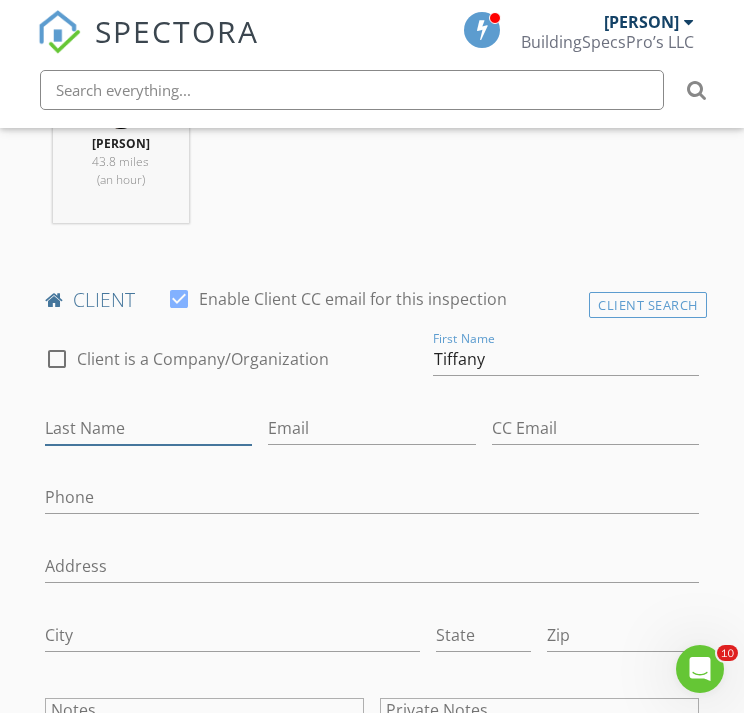 click on "Last Name" at bounding box center (148, 428) 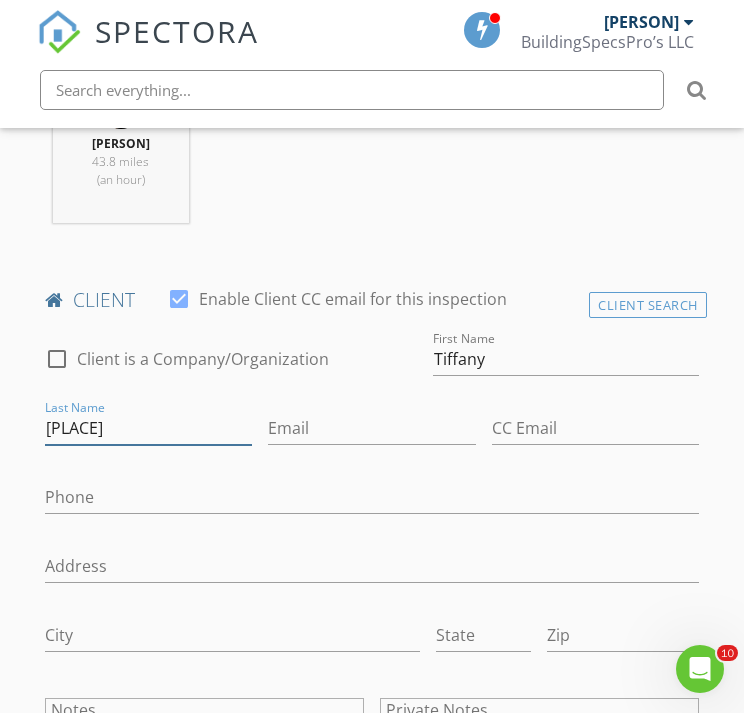 type on "[LAST]" 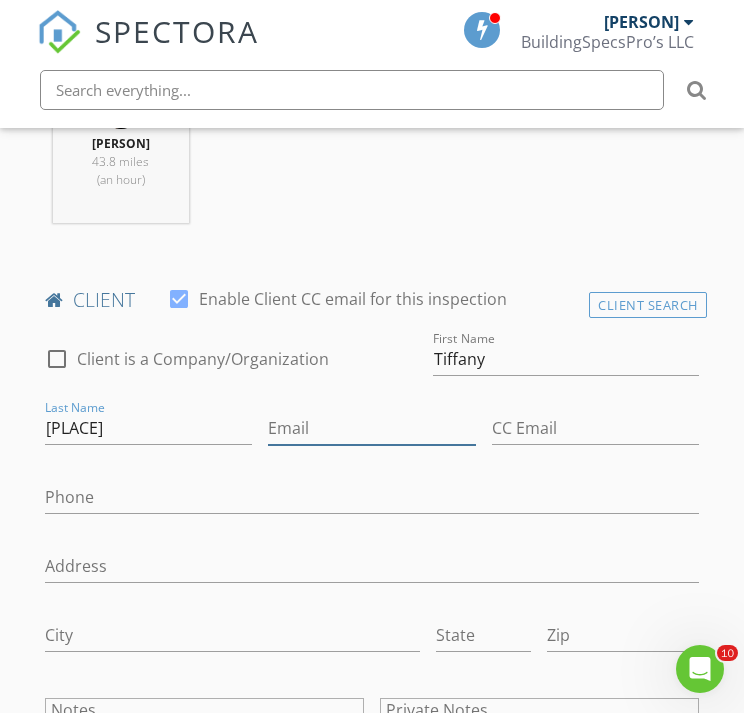 click on "Email" at bounding box center (371, 428) 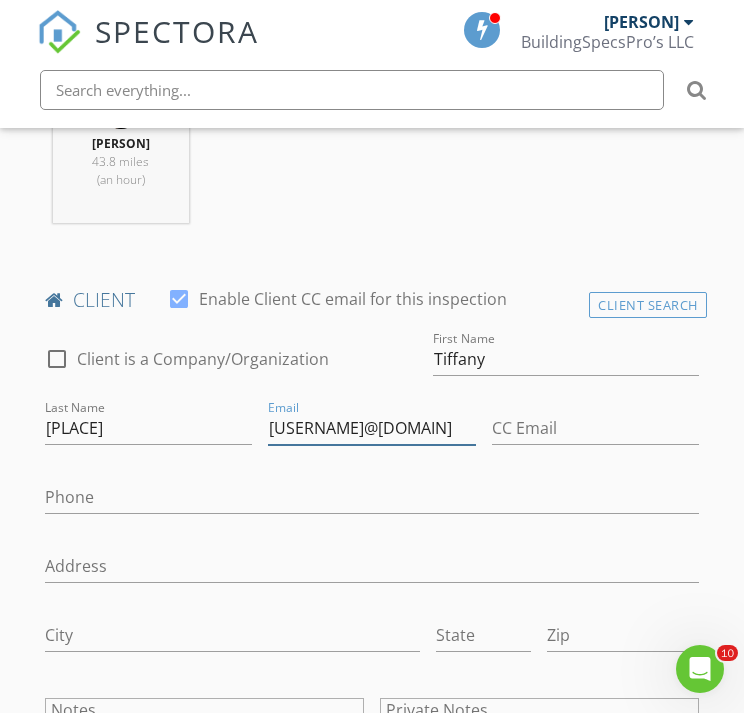 type on "Tiffthug55@gmail.com" 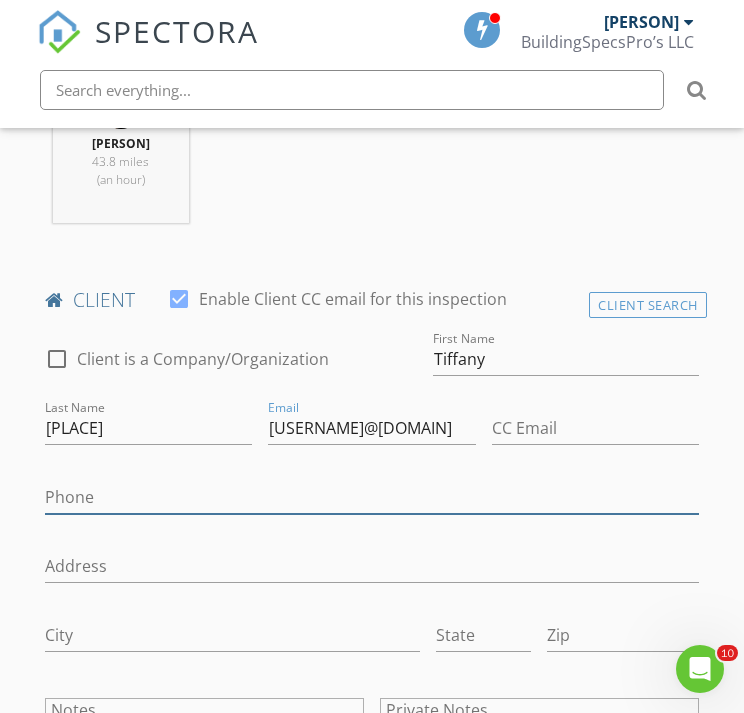 click on "Phone" at bounding box center [372, 497] 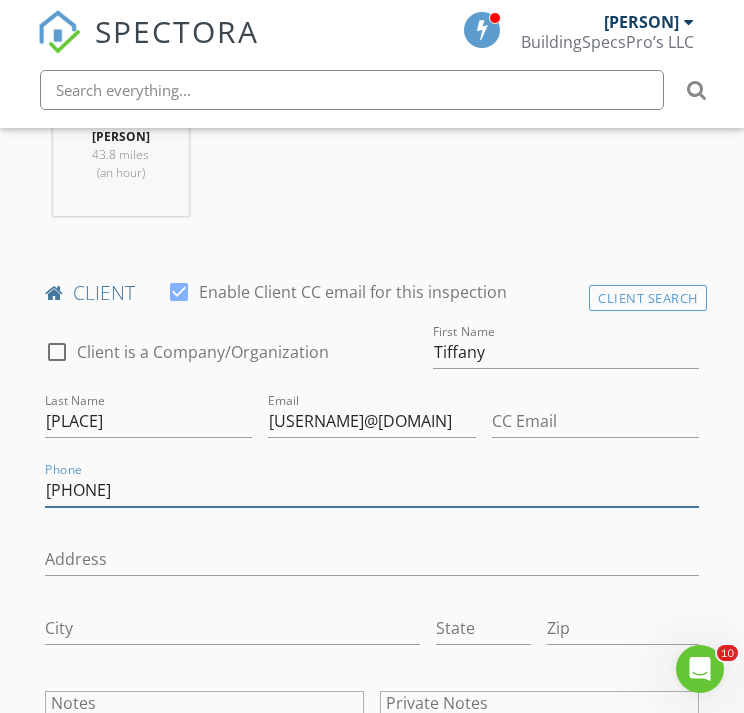 scroll, scrollTop: 1122, scrollLeft: 0, axis: vertical 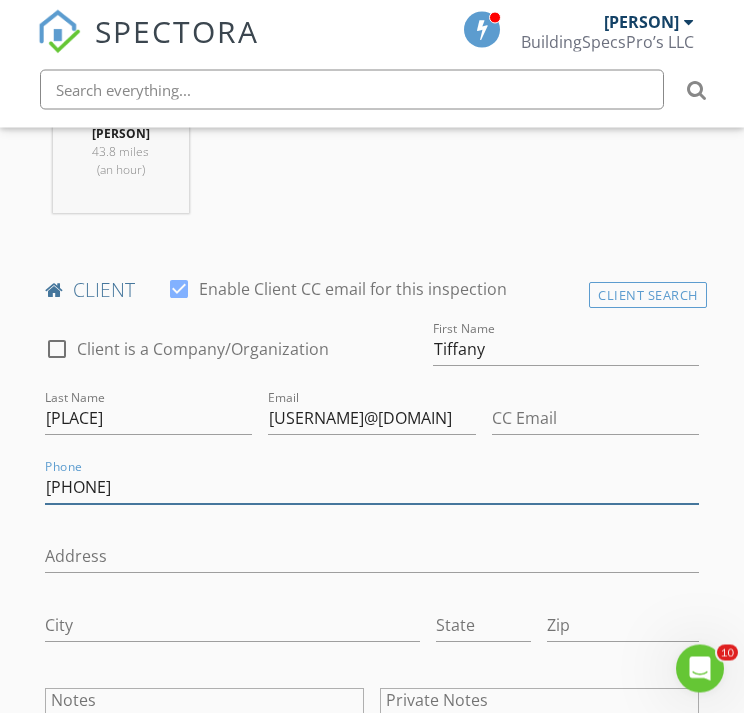 type on "[PHONE]" 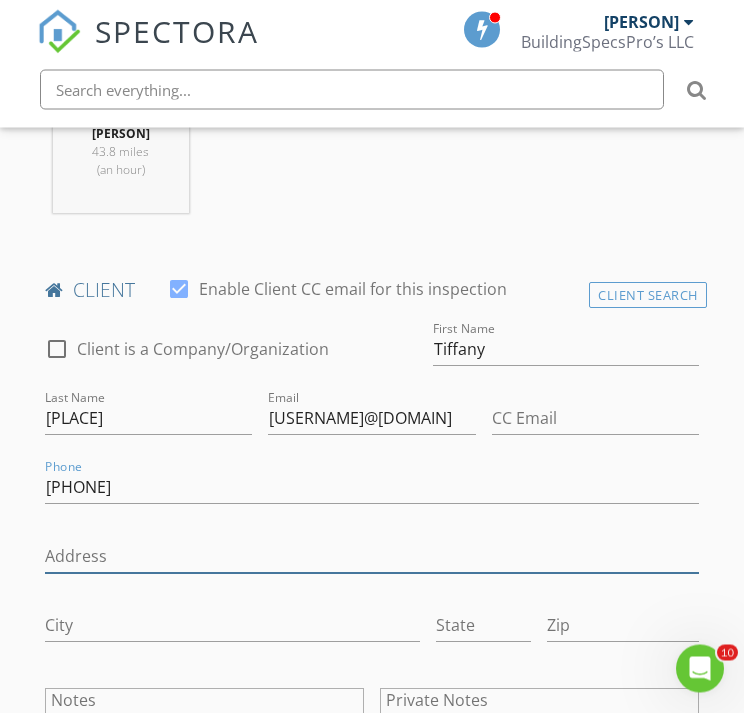 click on "Address" at bounding box center [372, 557] 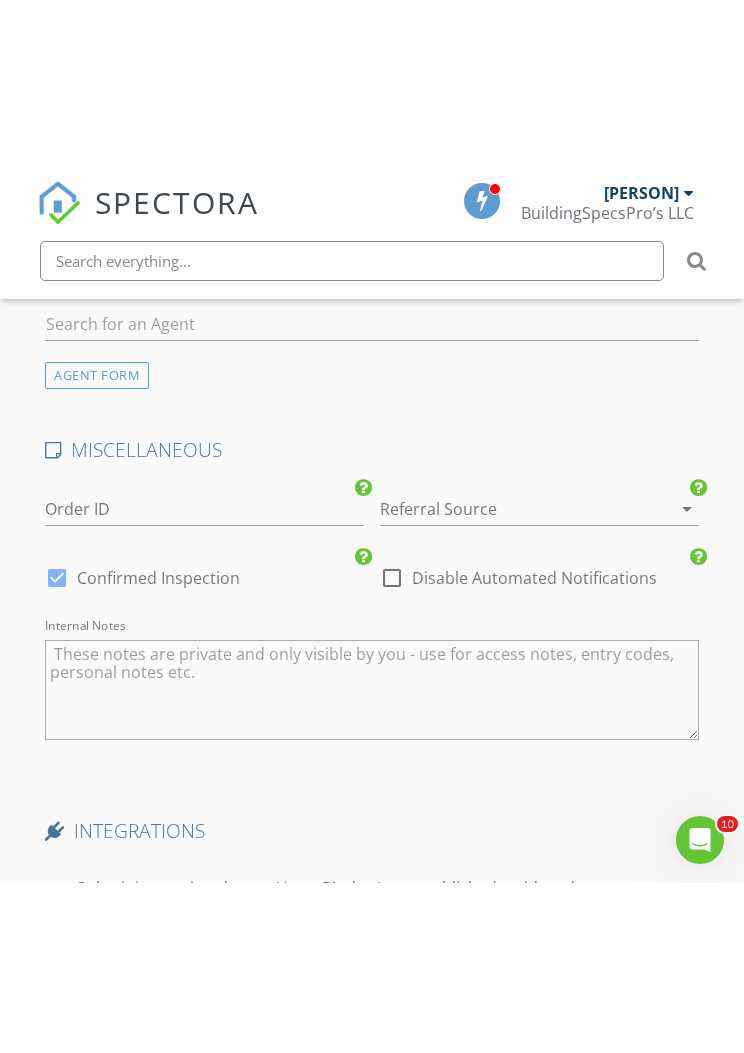 scroll, scrollTop: 3733, scrollLeft: 0, axis: vertical 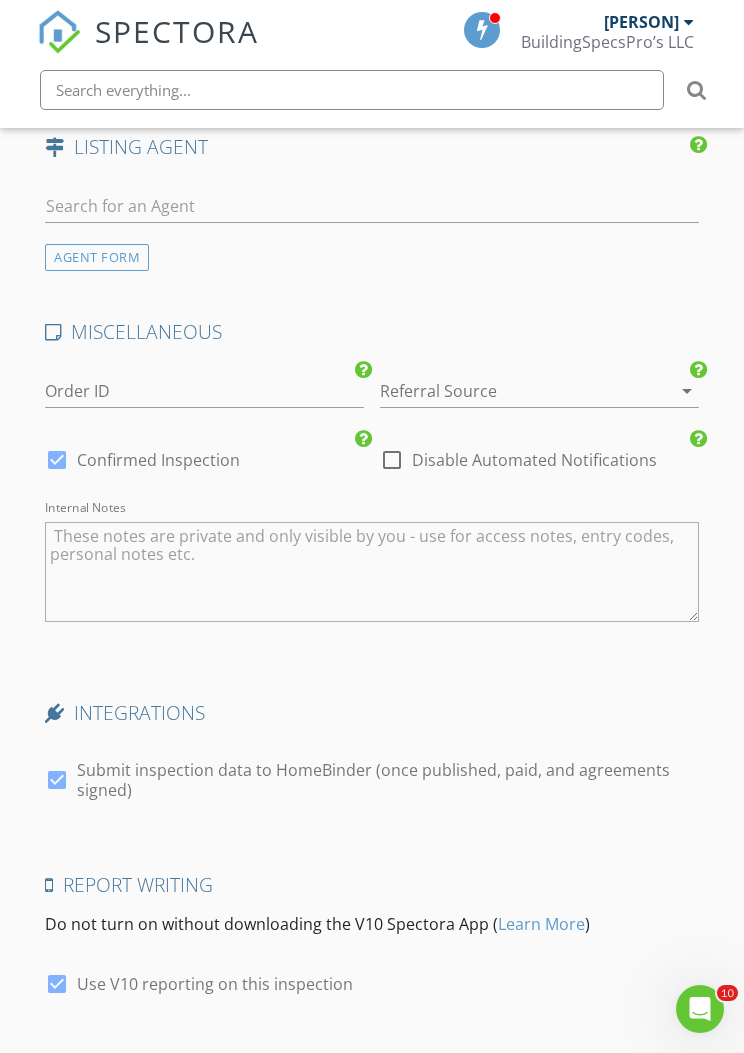 click on "Save Inspection" at bounding box center [372, 1095] 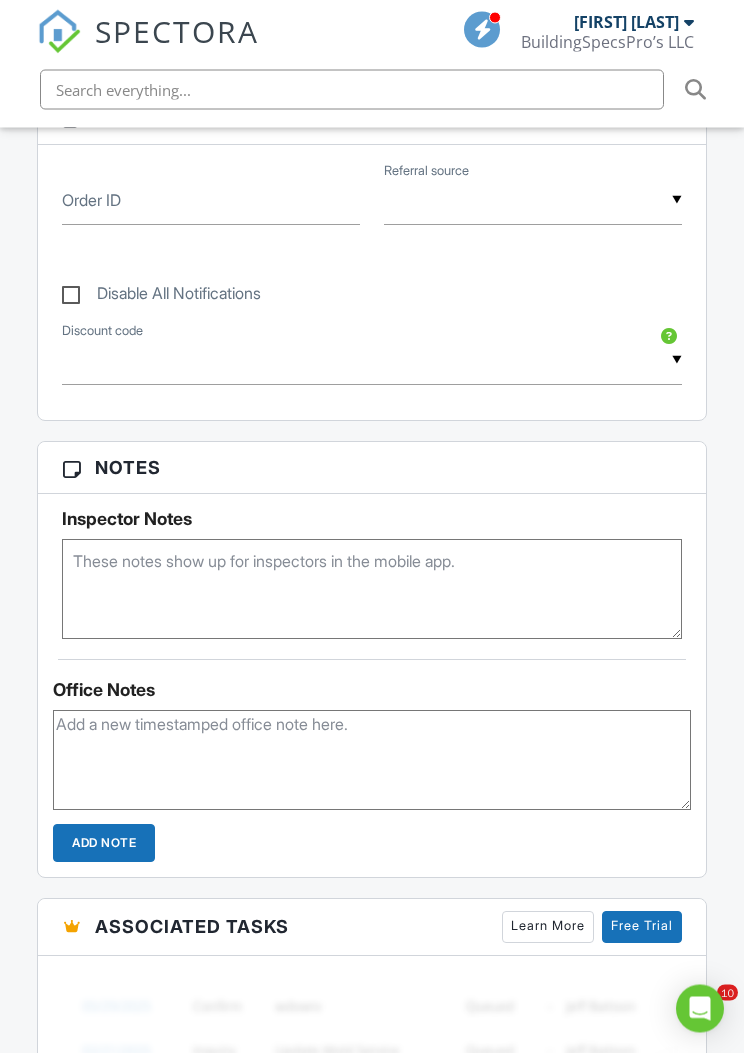 scroll, scrollTop: 1424, scrollLeft: 0, axis: vertical 